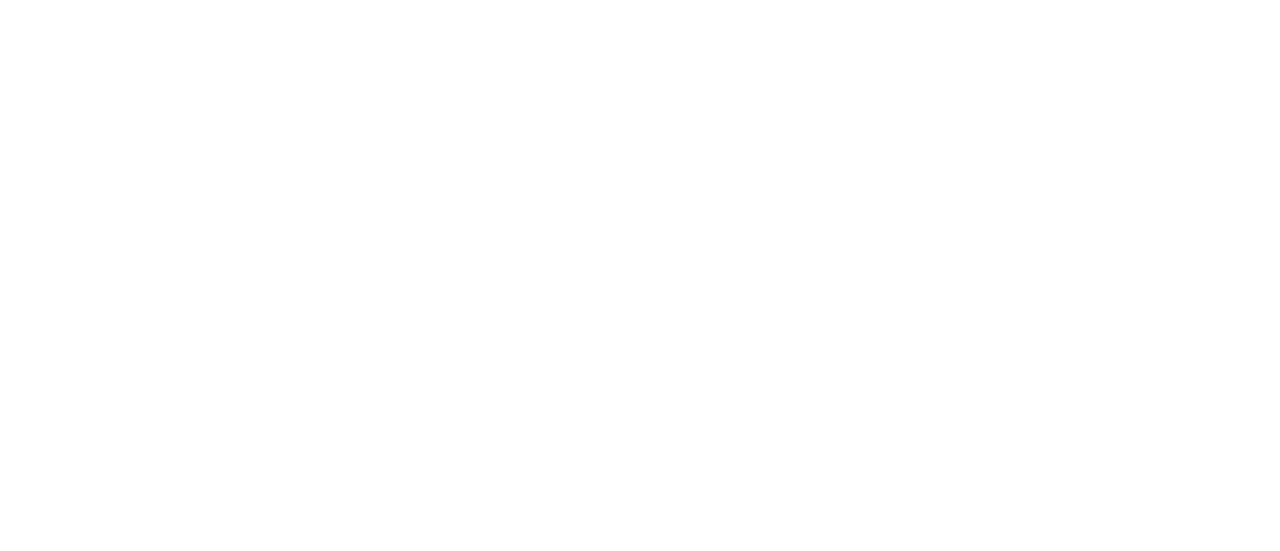 scroll, scrollTop: 0, scrollLeft: 0, axis: both 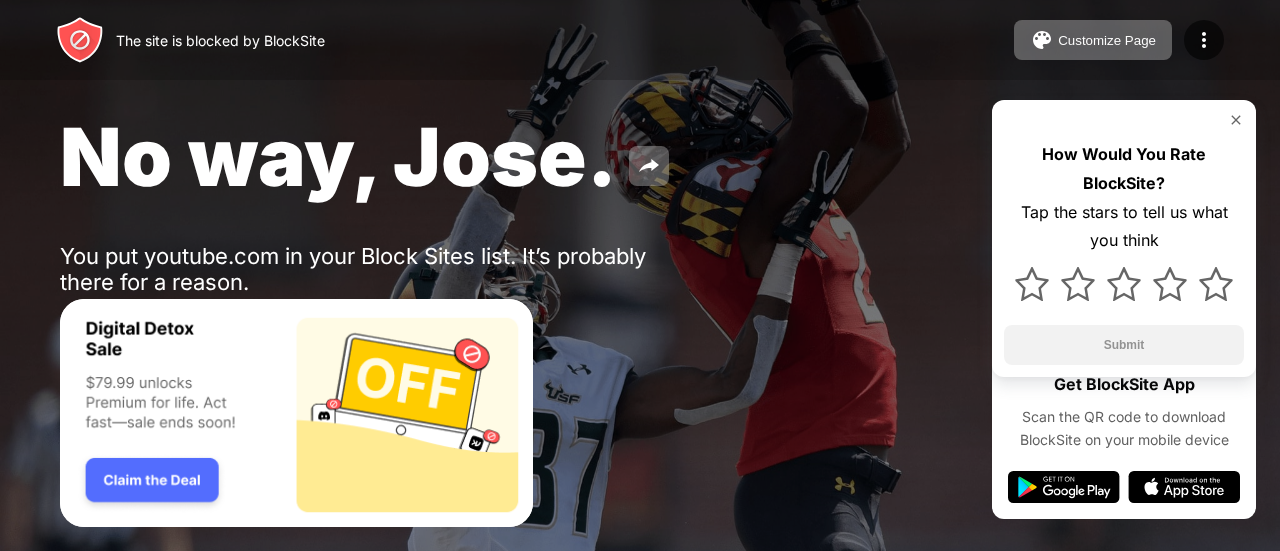 click at bounding box center [1236, 120] 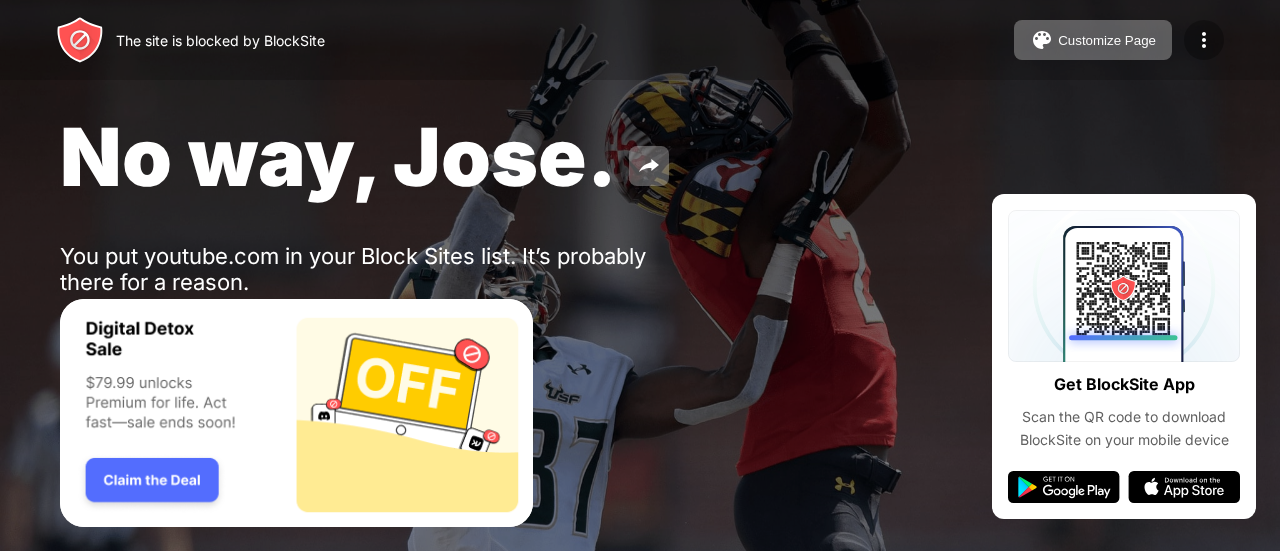 click at bounding box center [1204, 40] 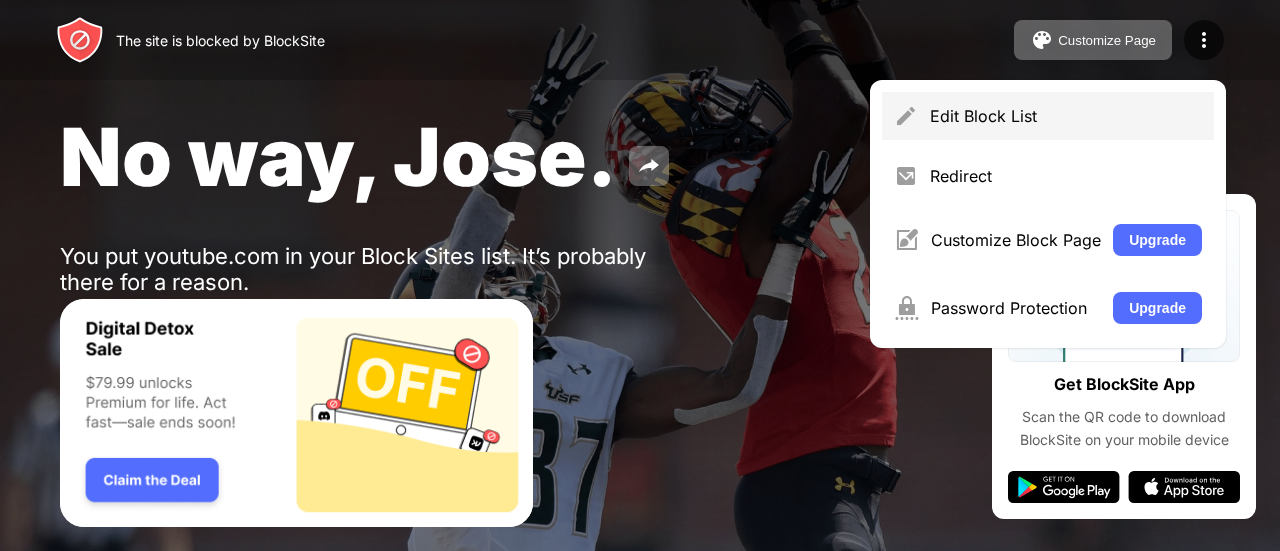 click on "Edit Block List" at bounding box center (1066, 116) 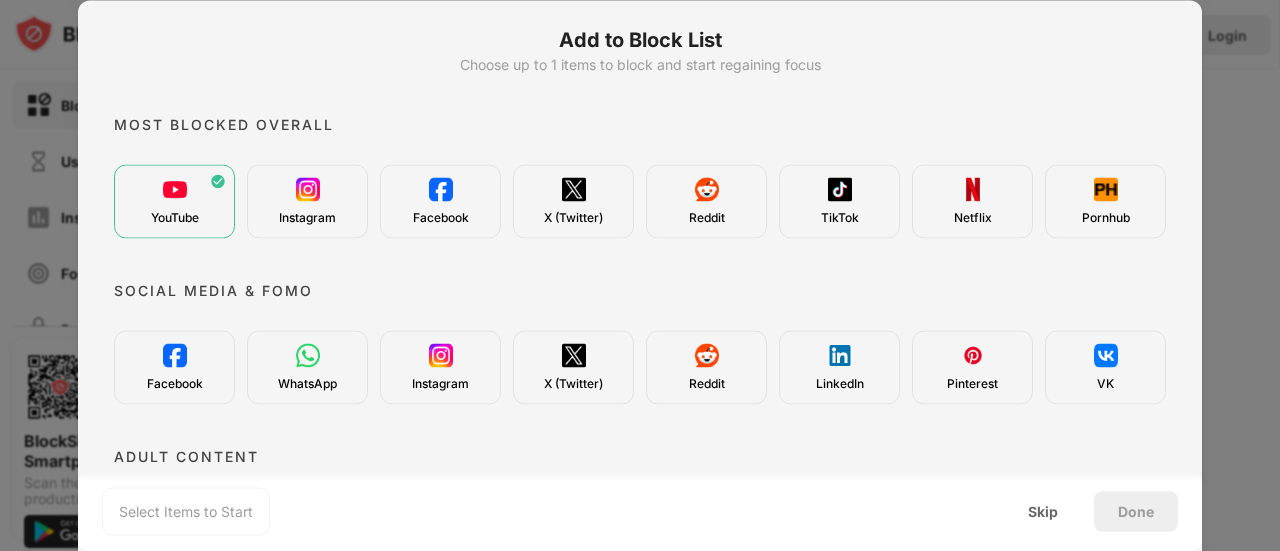 click on "YouTube" at bounding box center (174, 201) 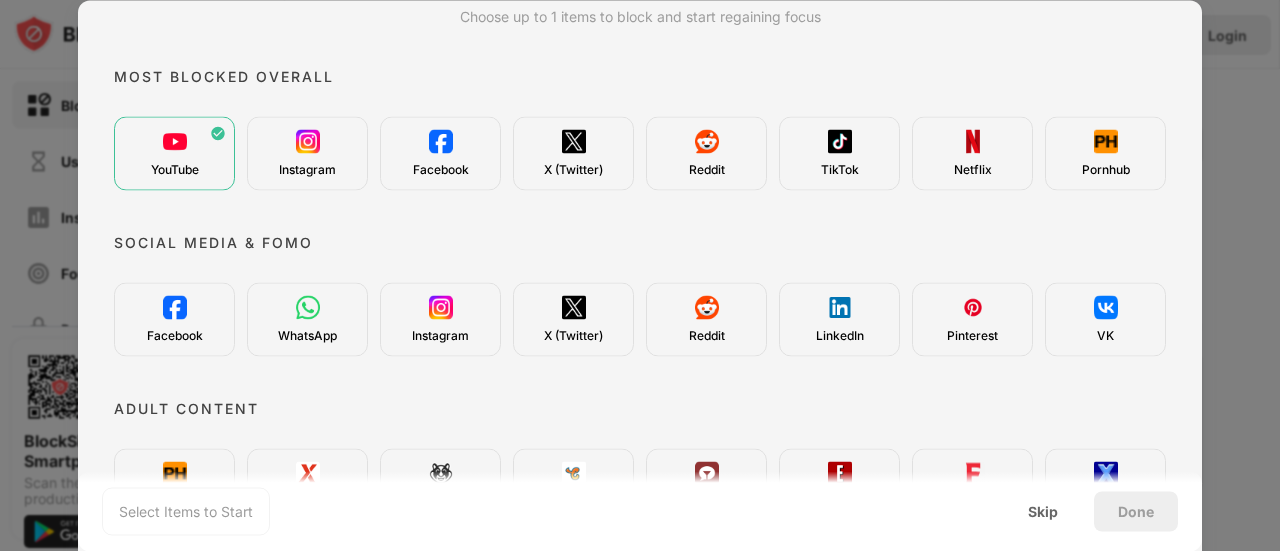 scroll, scrollTop: 0, scrollLeft: 0, axis: both 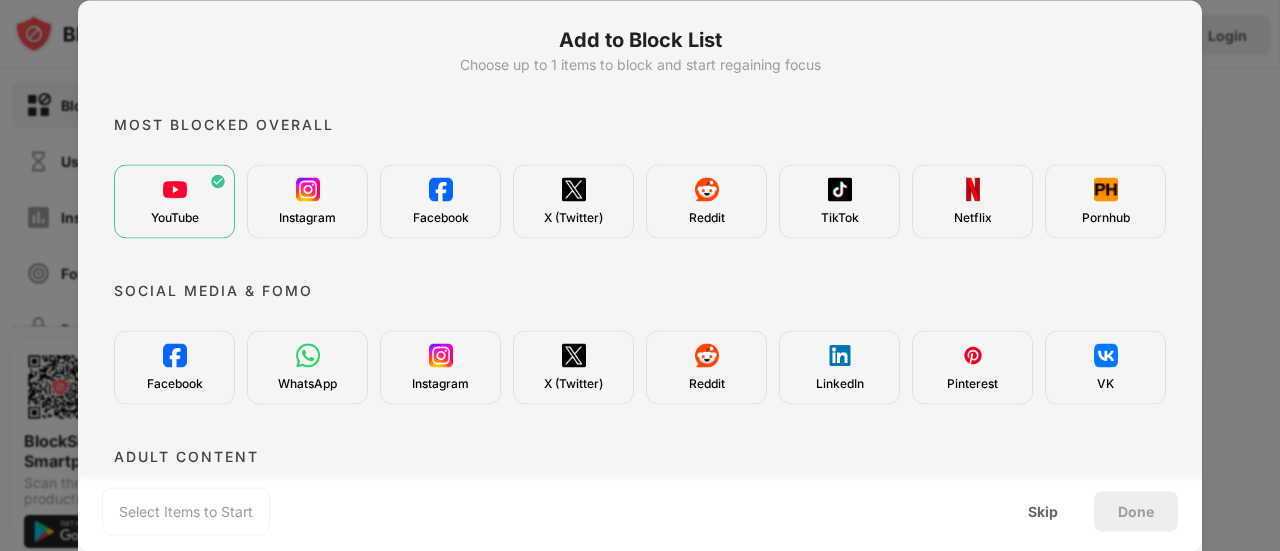 click at bounding box center (308, 189) 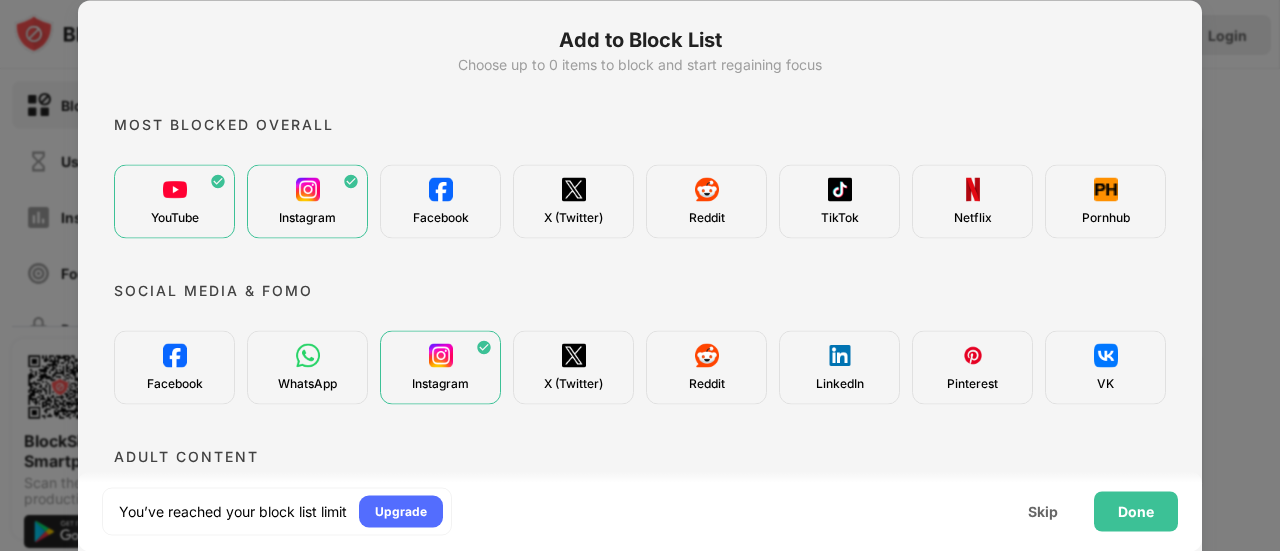 click on "YouTube" at bounding box center [174, 201] 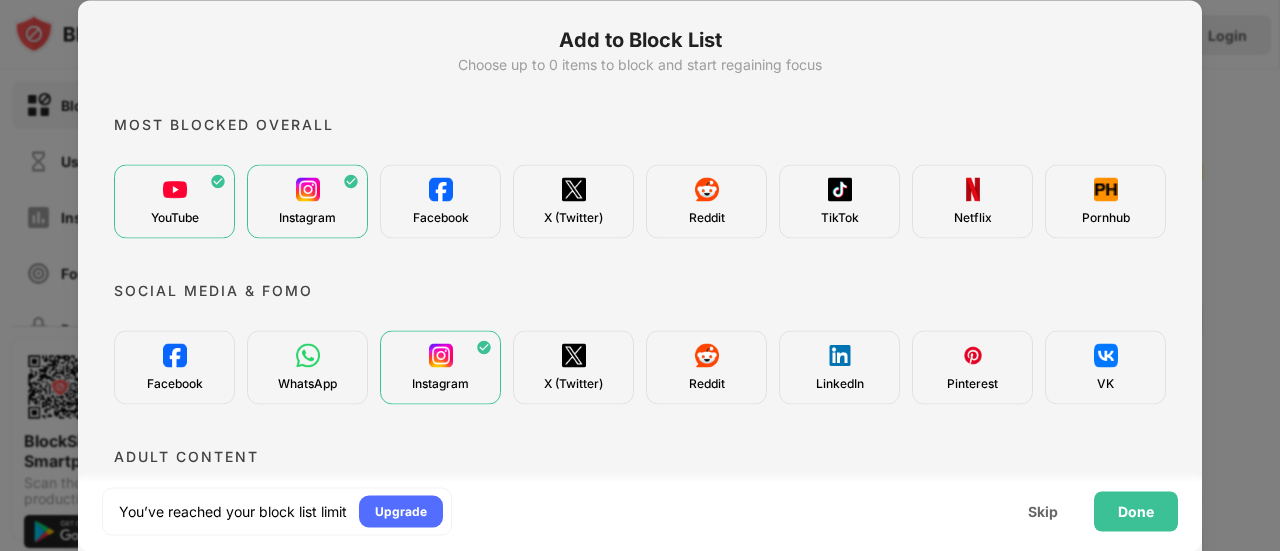 scroll, scrollTop: 0, scrollLeft: 0, axis: both 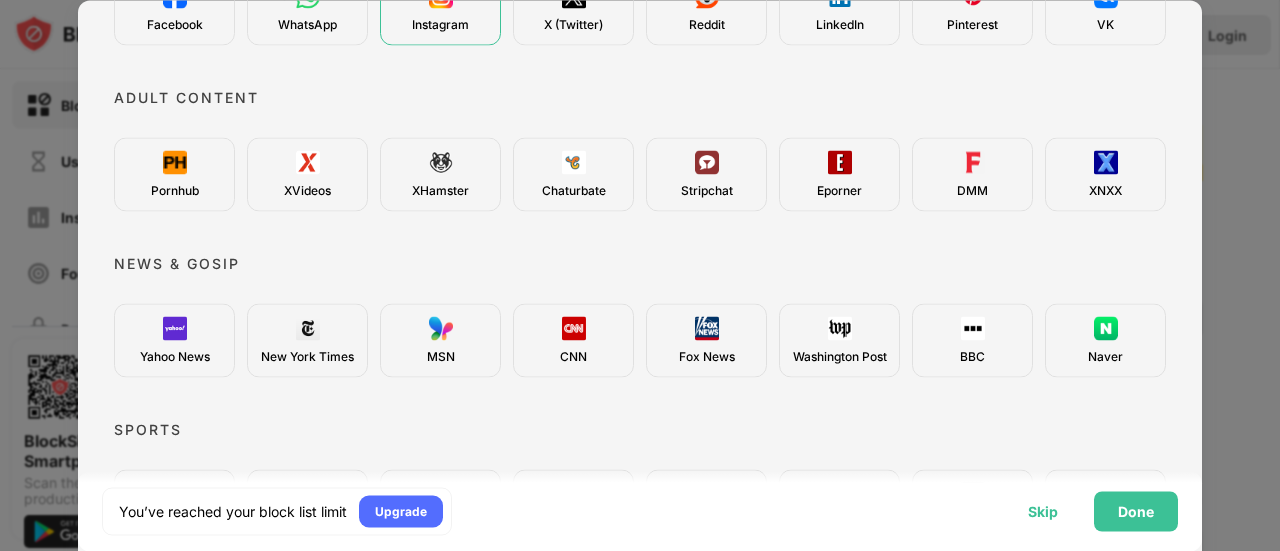 click on "Skip" at bounding box center (1043, 511) 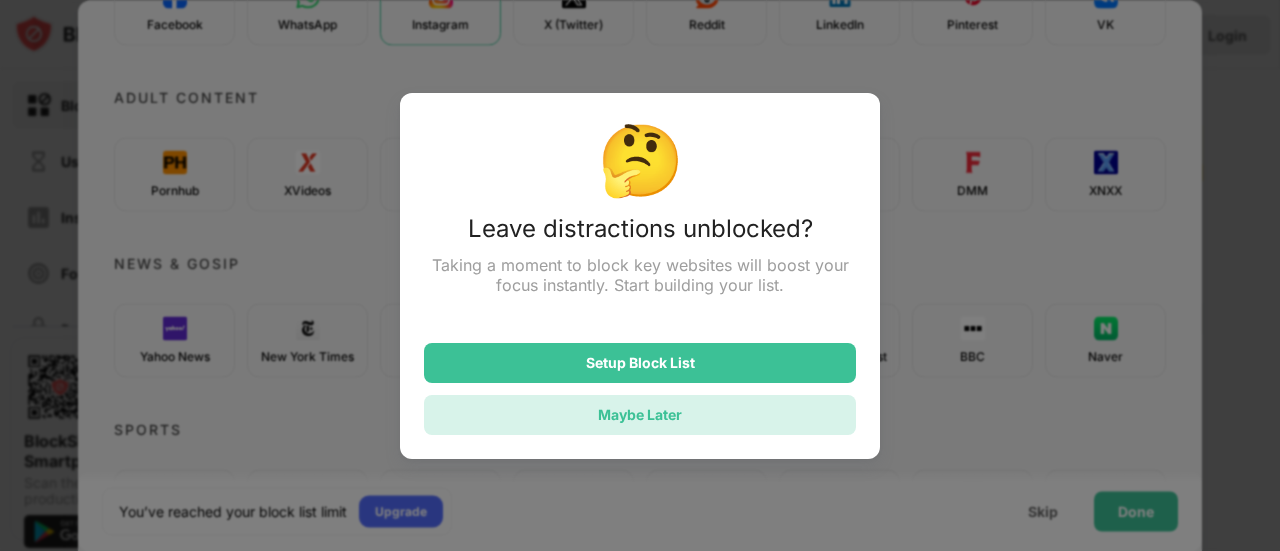 click on "Maybe Later" at bounding box center [640, 415] 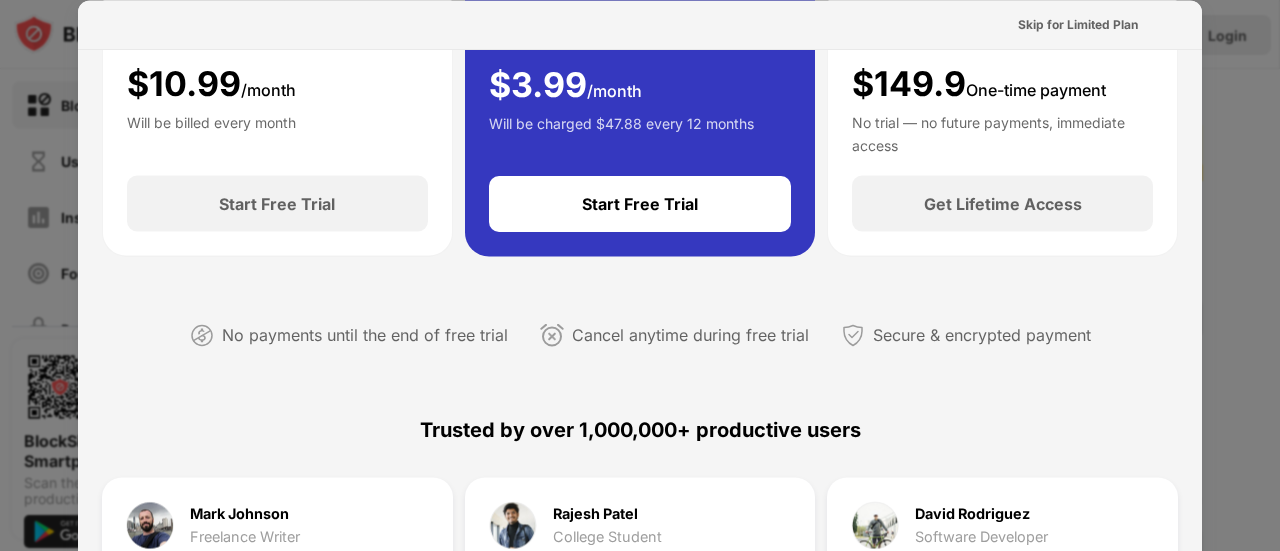 scroll, scrollTop: 0, scrollLeft: 0, axis: both 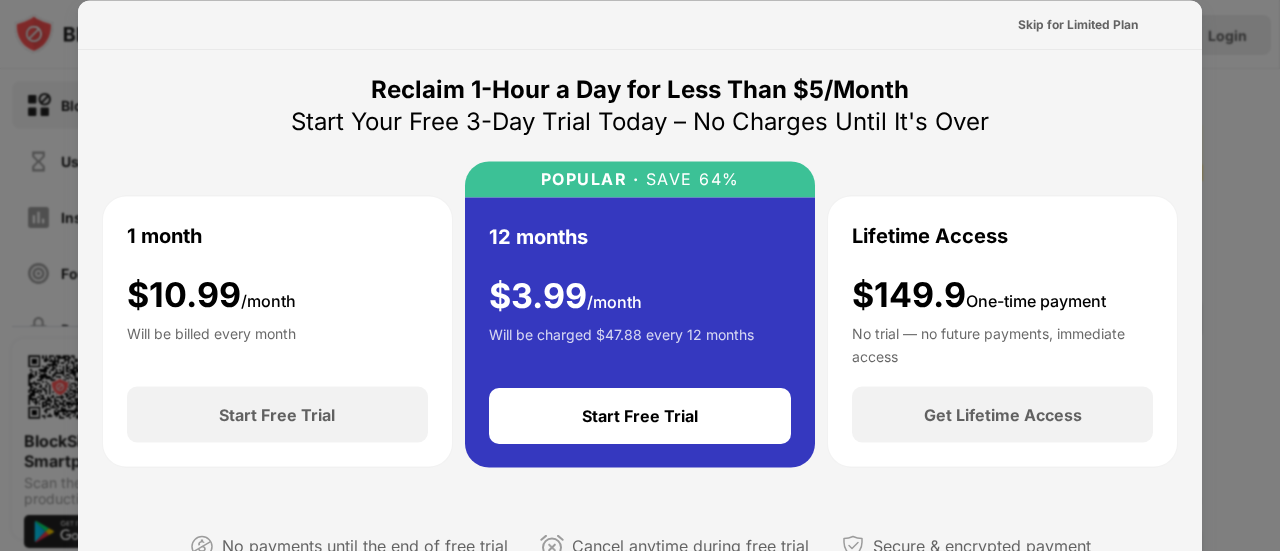 click at bounding box center (640, 275) 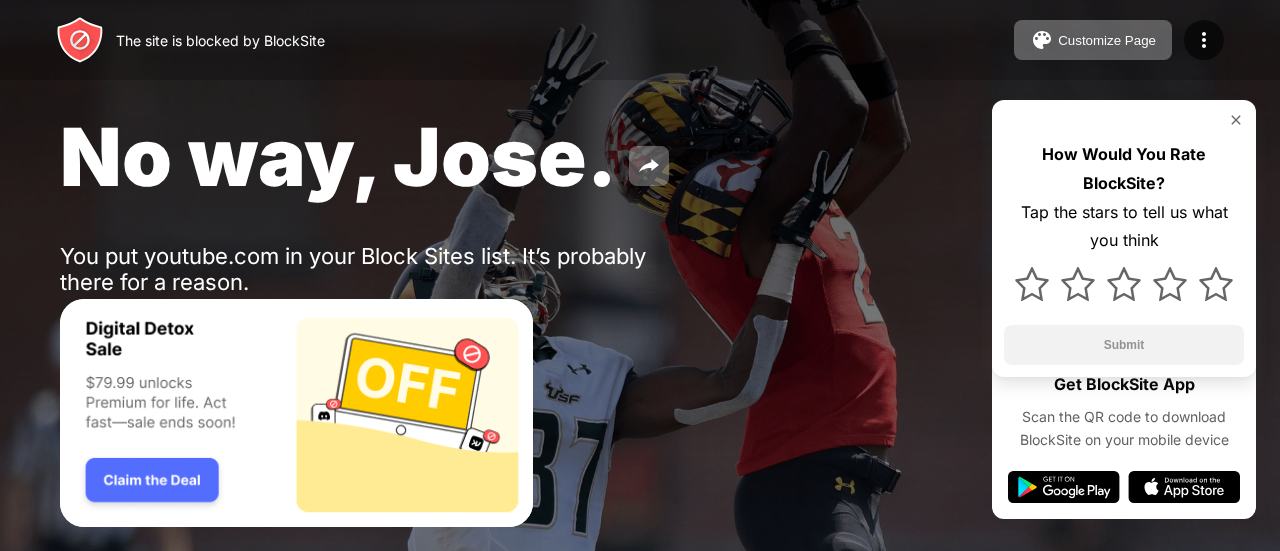 scroll, scrollTop: 0, scrollLeft: 0, axis: both 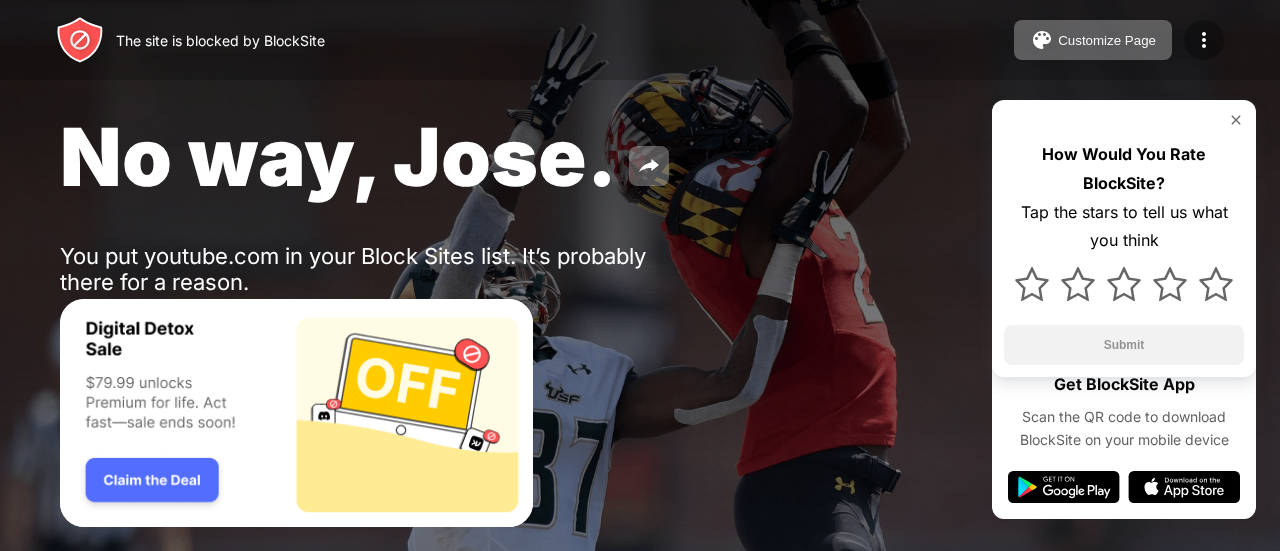 click at bounding box center (1204, 40) 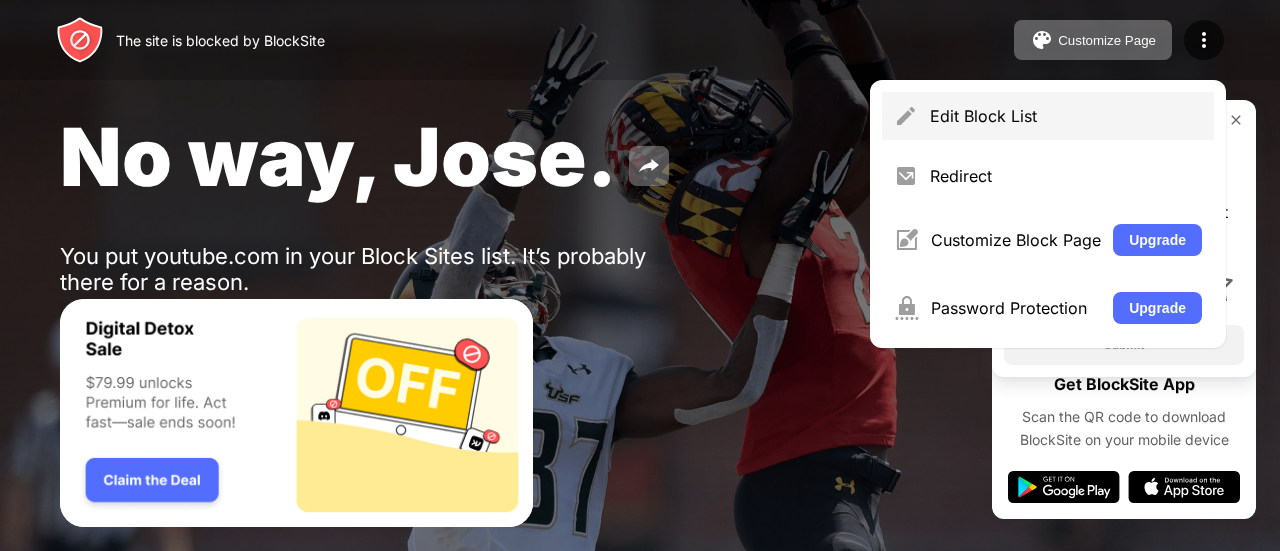 click on "Edit Block List" at bounding box center [1066, 116] 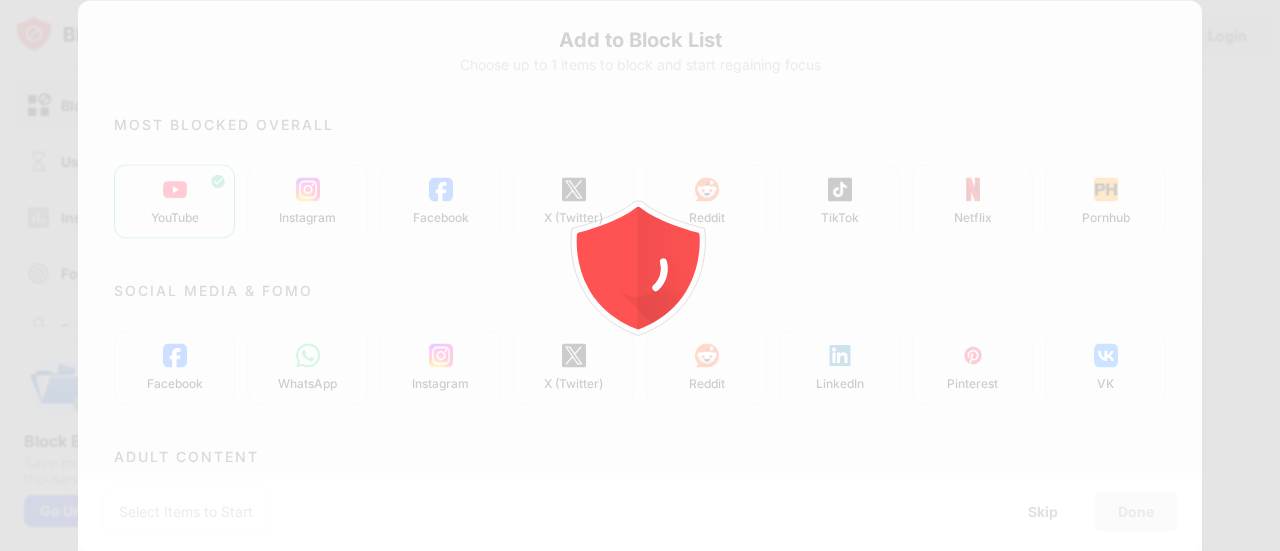 scroll, scrollTop: 0, scrollLeft: 0, axis: both 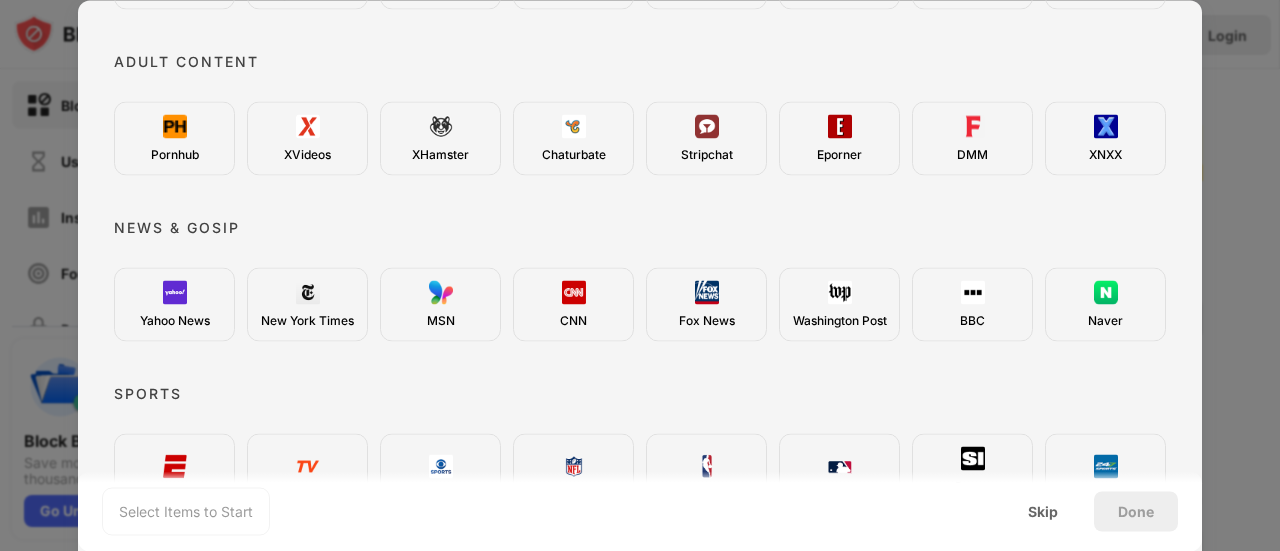 click on "Select Items to Start" at bounding box center [186, 511] 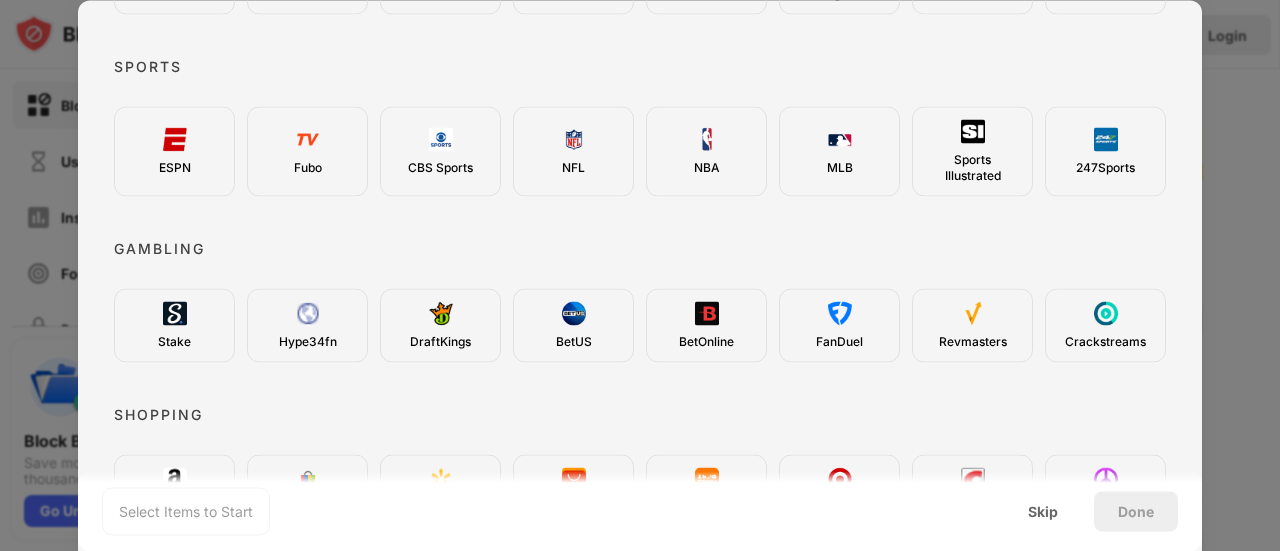 scroll, scrollTop: 0, scrollLeft: 0, axis: both 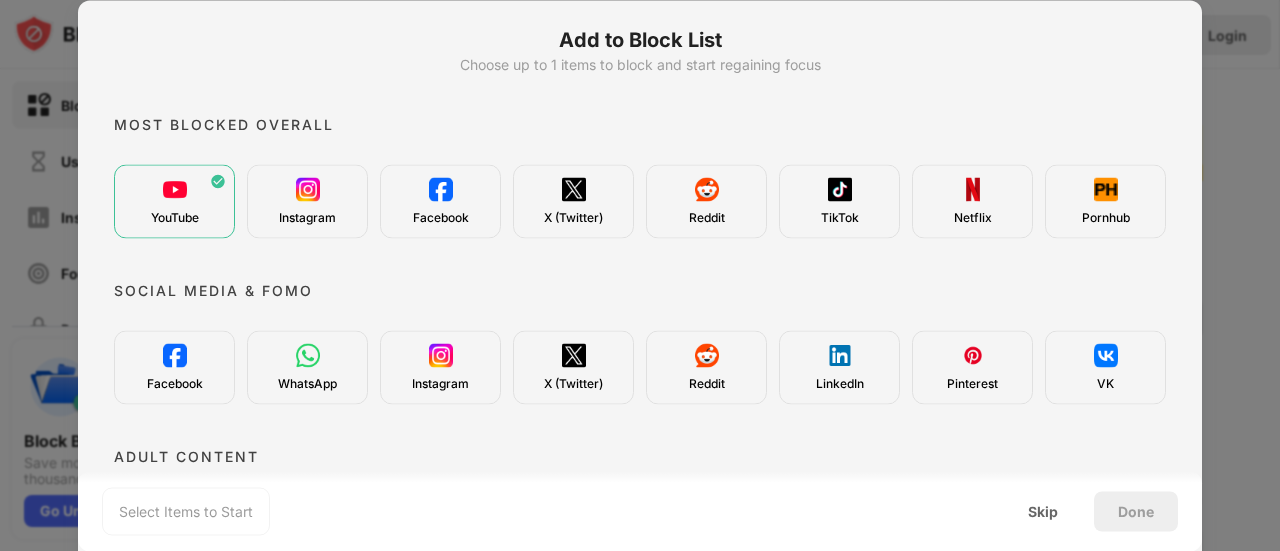 click on "Add to Block List" at bounding box center (640, 39) 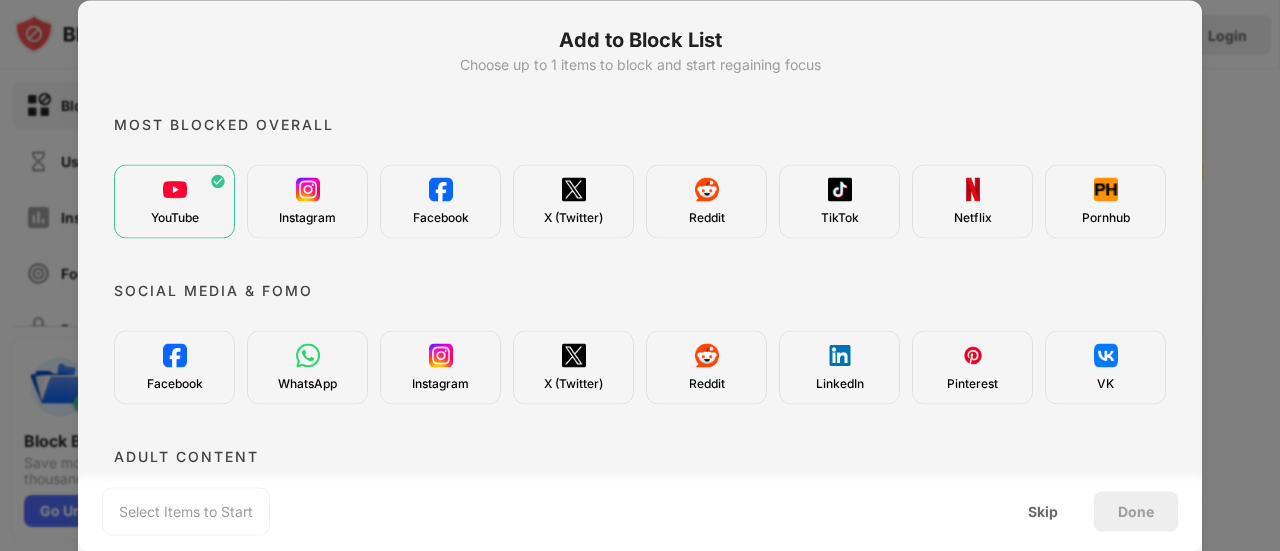 click on "YouTube" at bounding box center [175, 217] 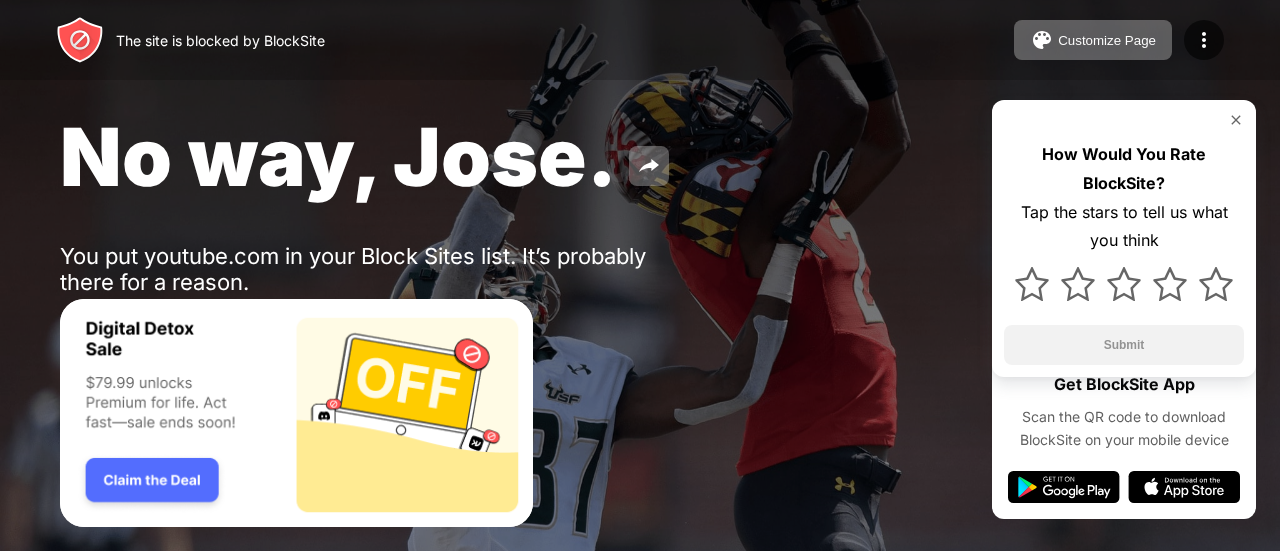 scroll, scrollTop: 0, scrollLeft: 0, axis: both 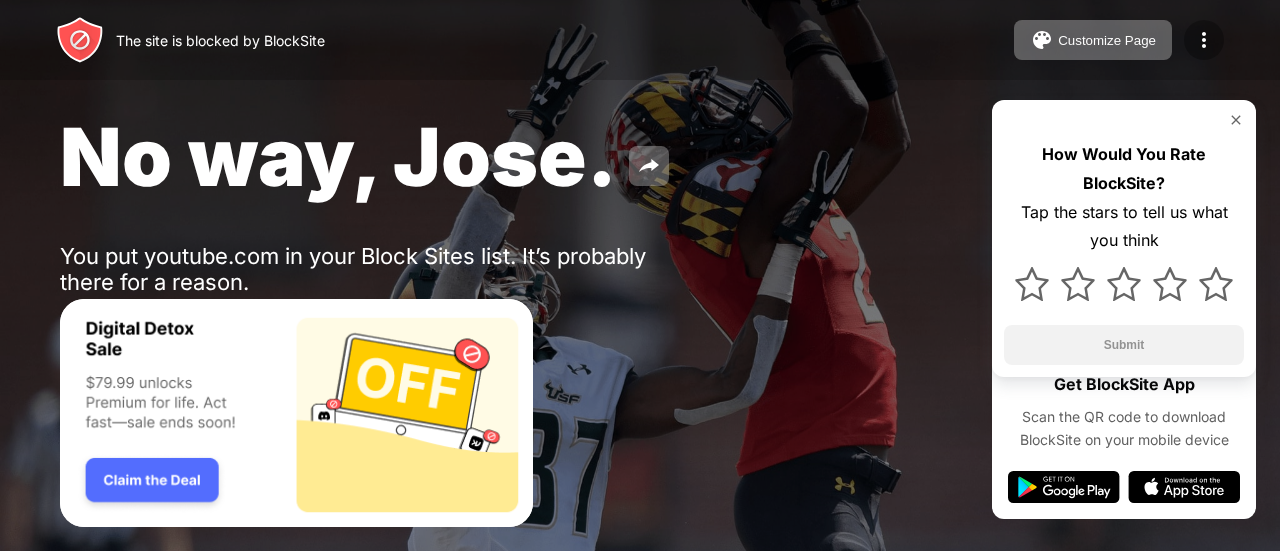 click at bounding box center (1204, 40) 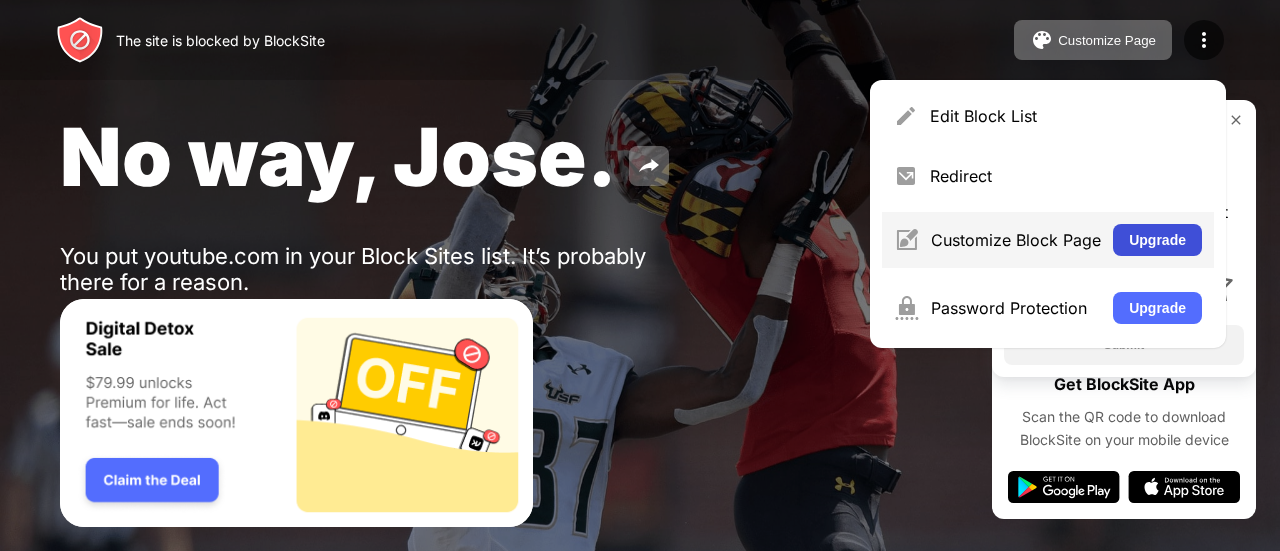 click on "Upgrade" at bounding box center (1157, 240) 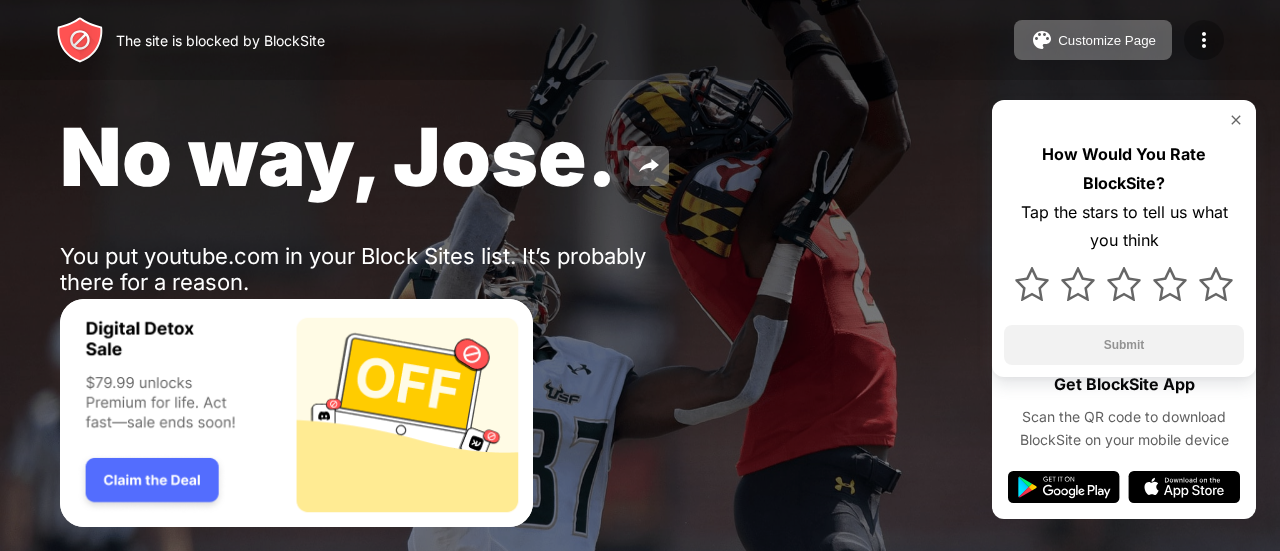 click at bounding box center (1204, 40) 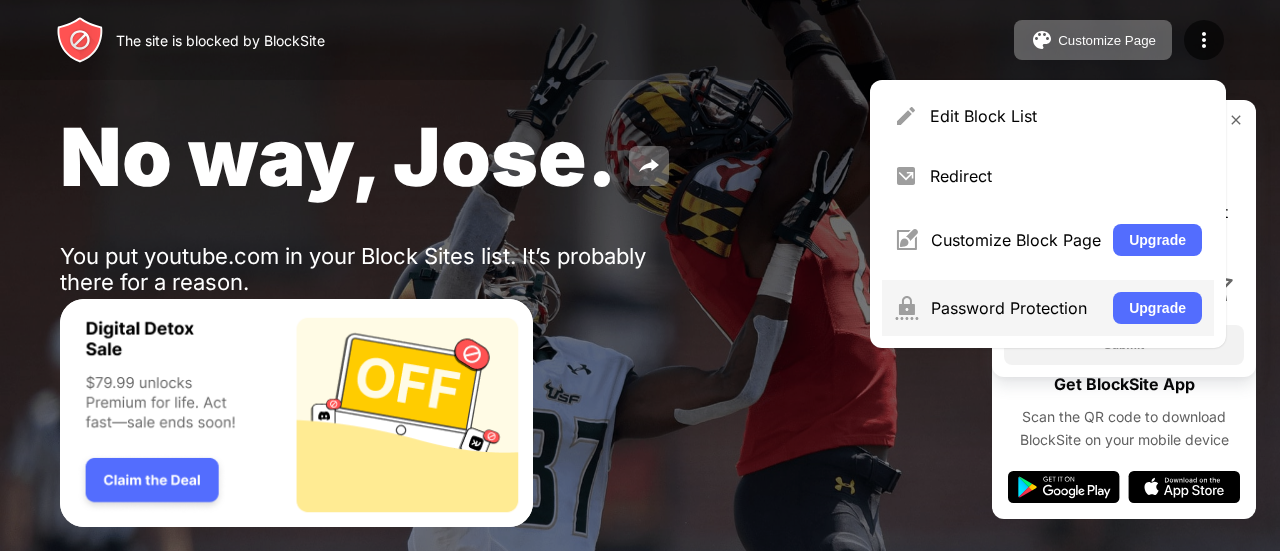 click on "Password Protection" at bounding box center [1016, 308] 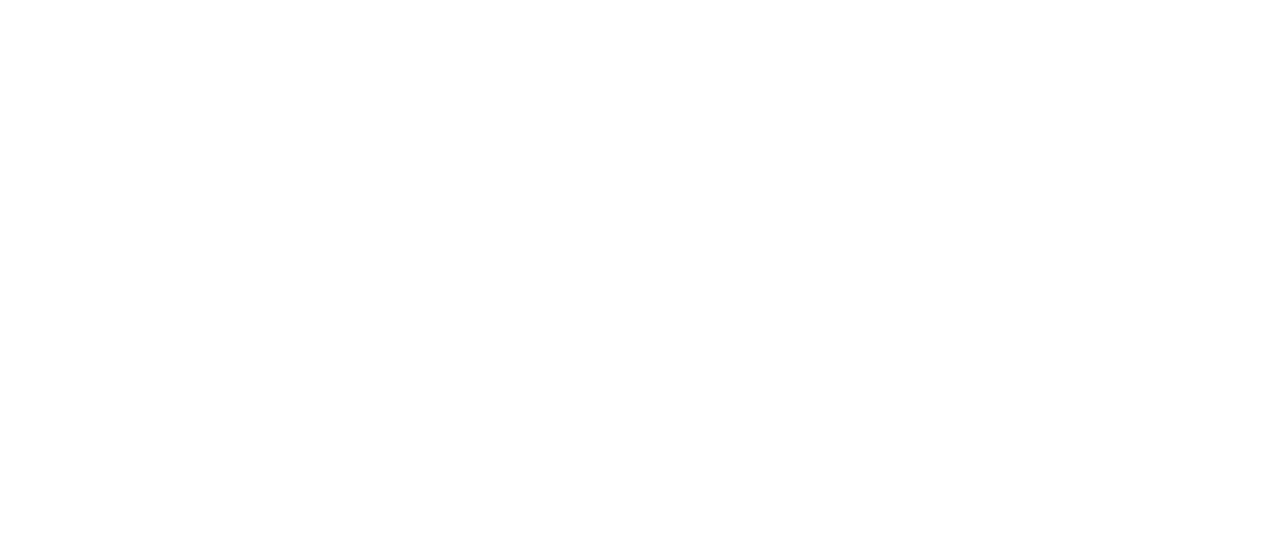 scroll, scrollTop: 0, scrollLeft: 0, axis: both 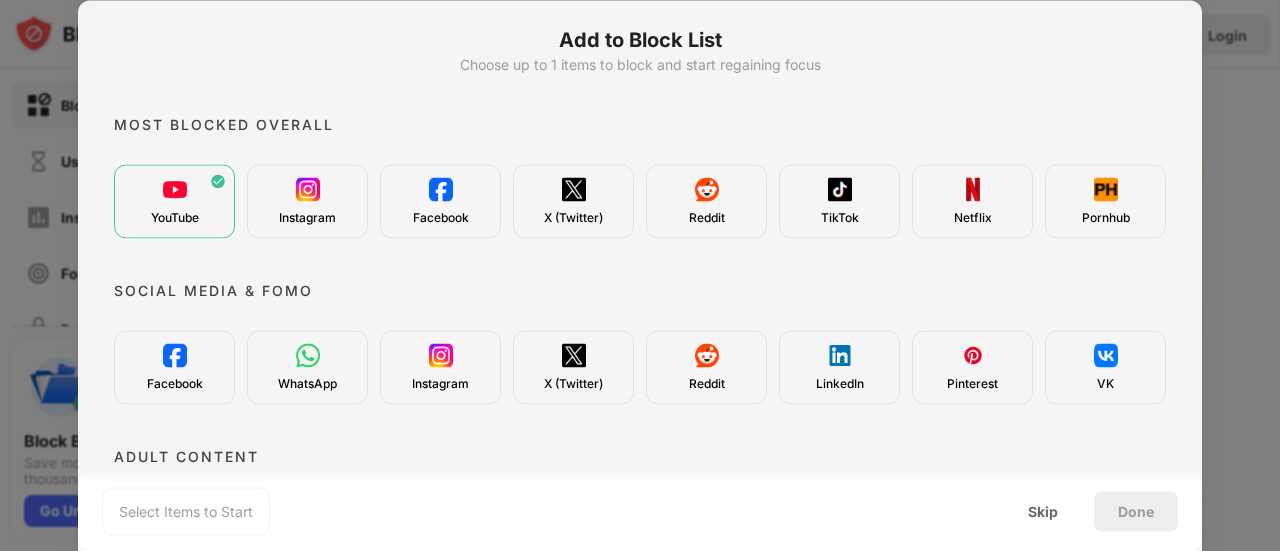 click at bounding box center [640, 275] 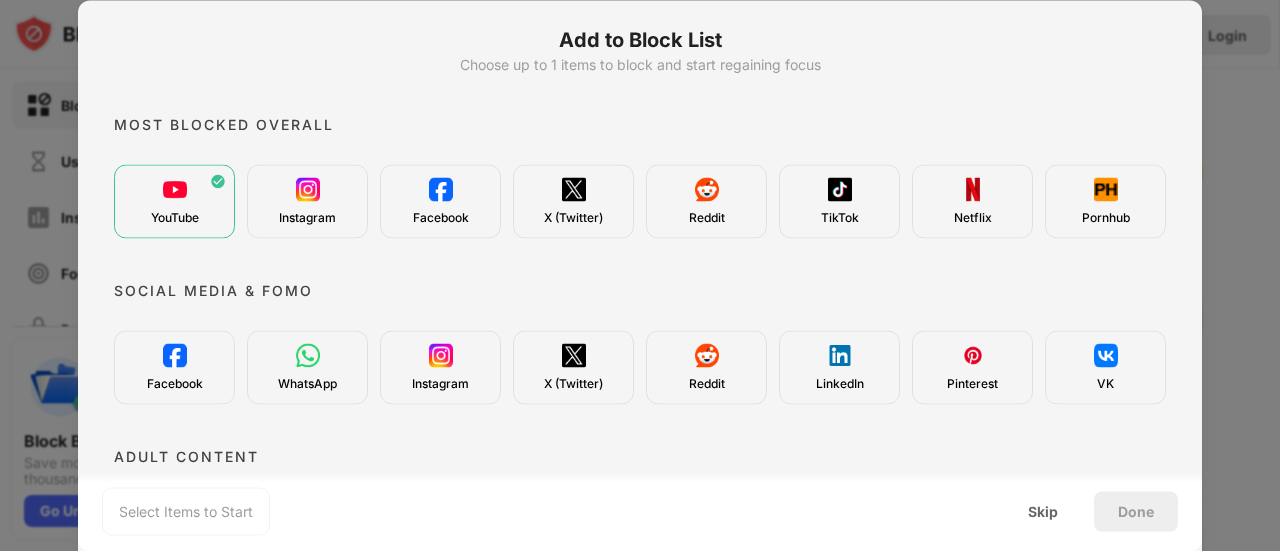 click at bounding box center (640, 275) 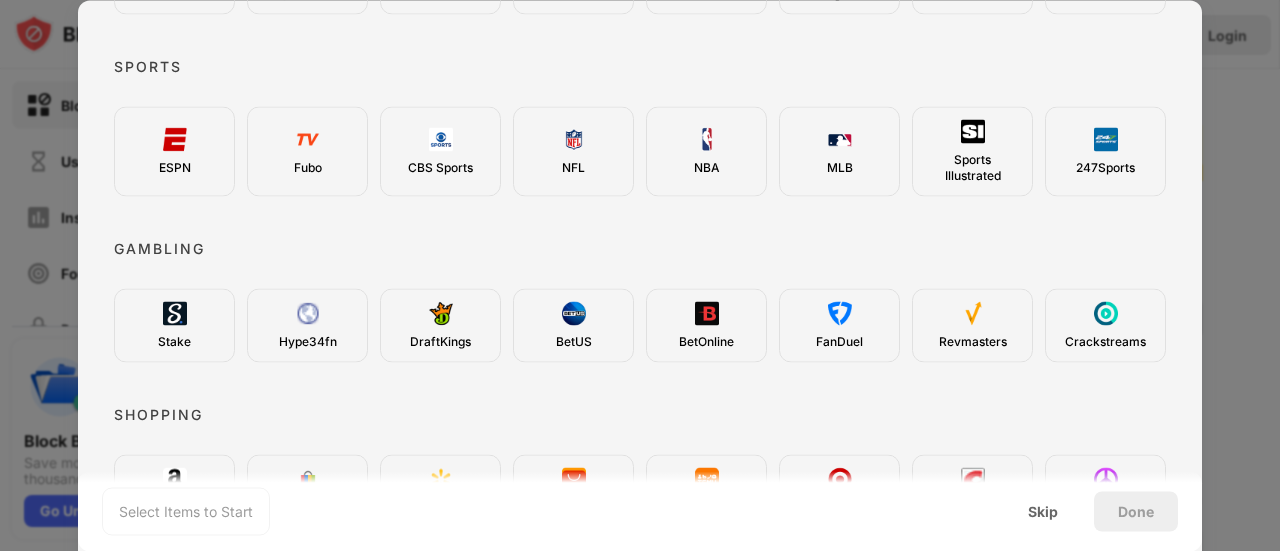 scroll, scrollTop: 733, scrollLeft: 0, axis: vertical 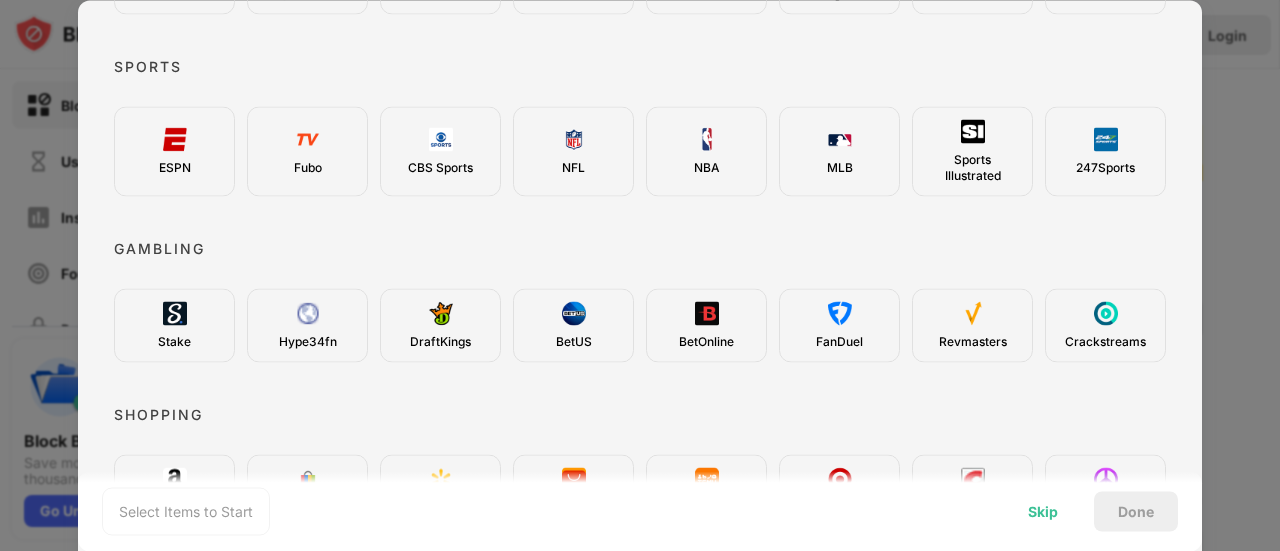 click on "Skip" at bounding box center [1043, 511] 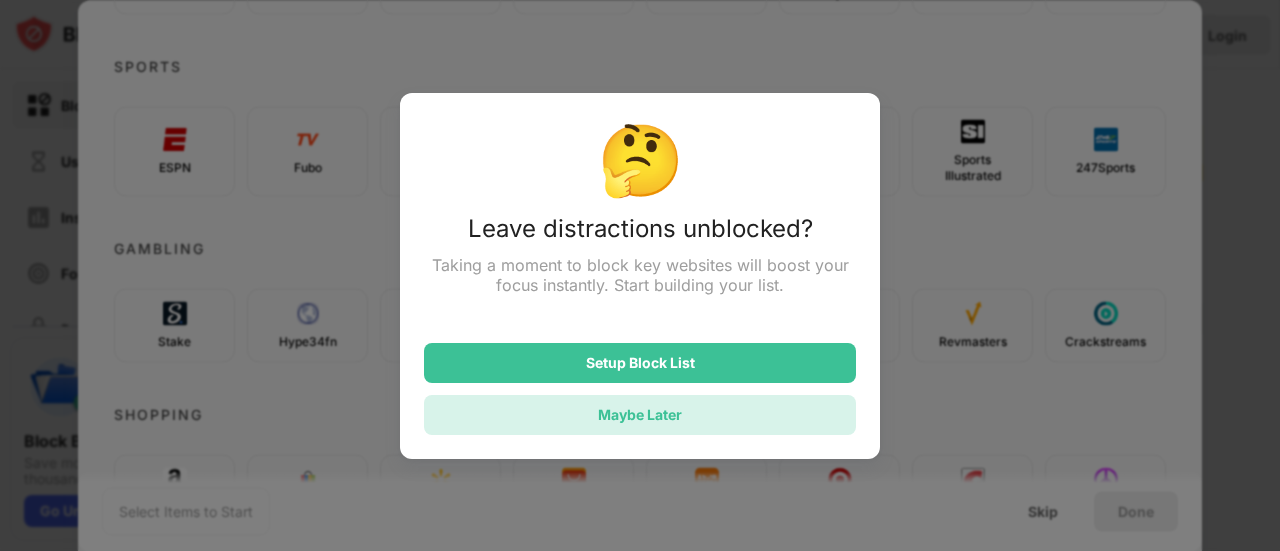 click on "Maybe Later" at bounding box center [640, 414] 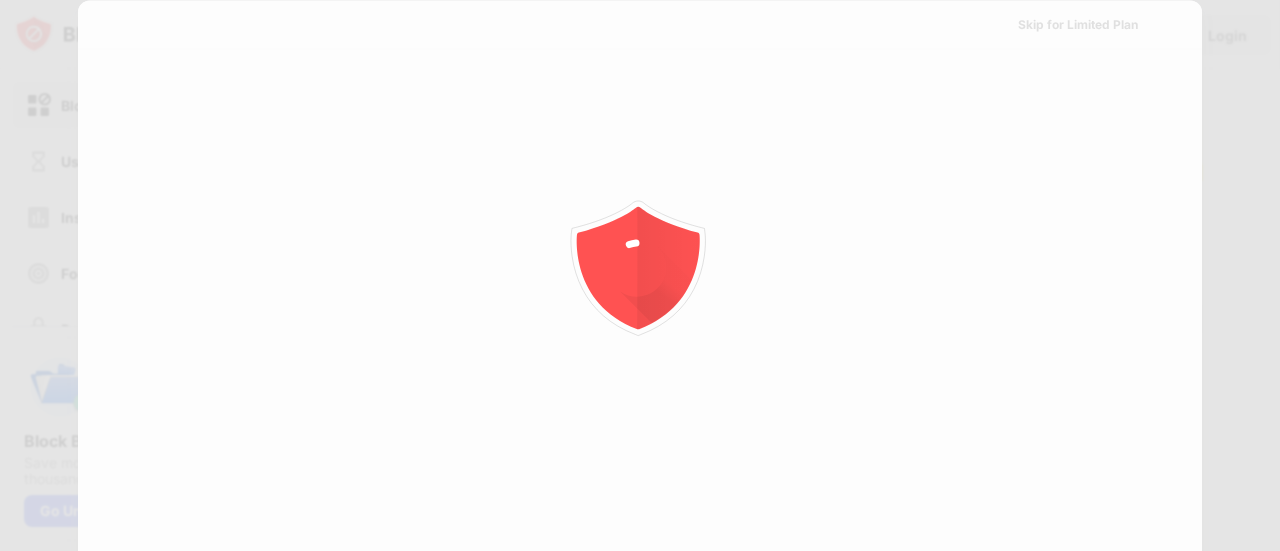 scroll, scrollTop: 0, scrollLeft: 0, axis: both 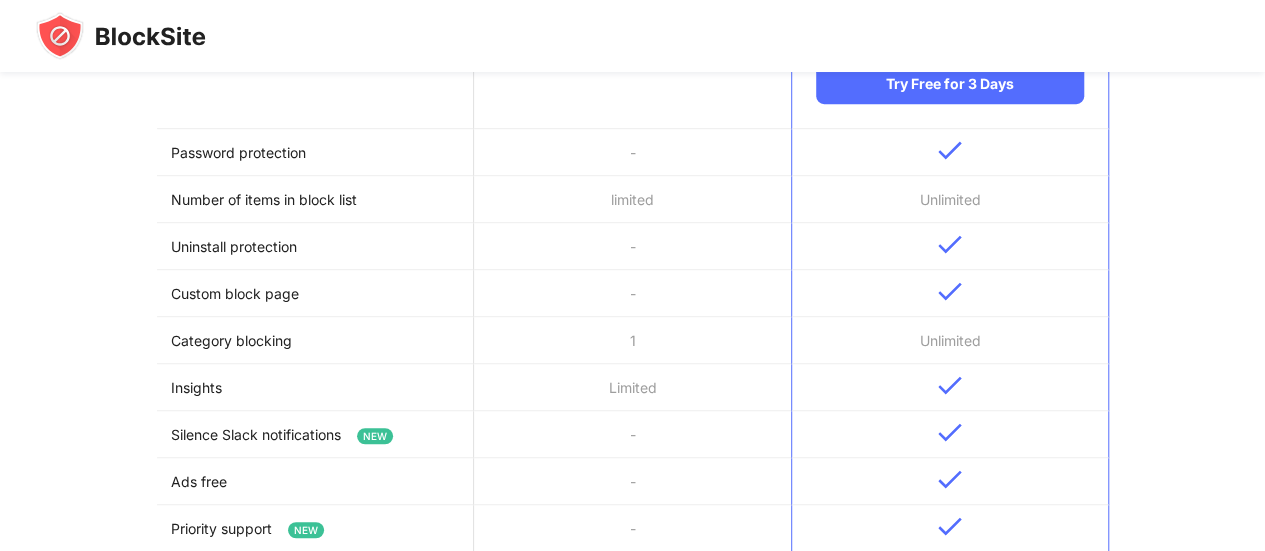 click on "Number of items in block list" at bounding box center (315, 199) 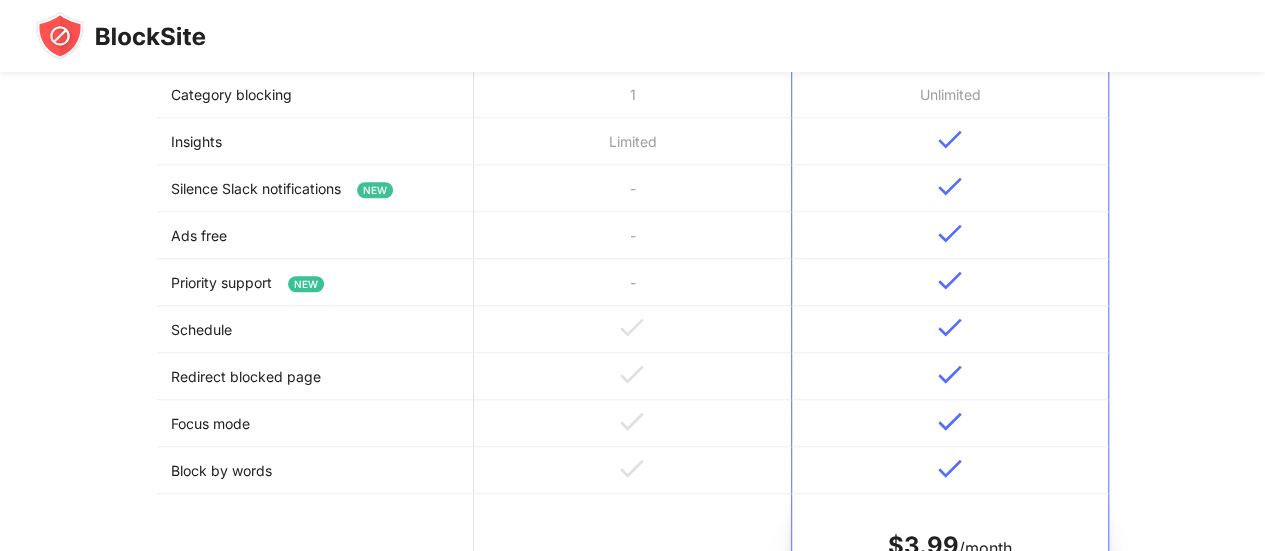 scroll, scrollTop: 736, scrollLeft: 0, axis: vertical 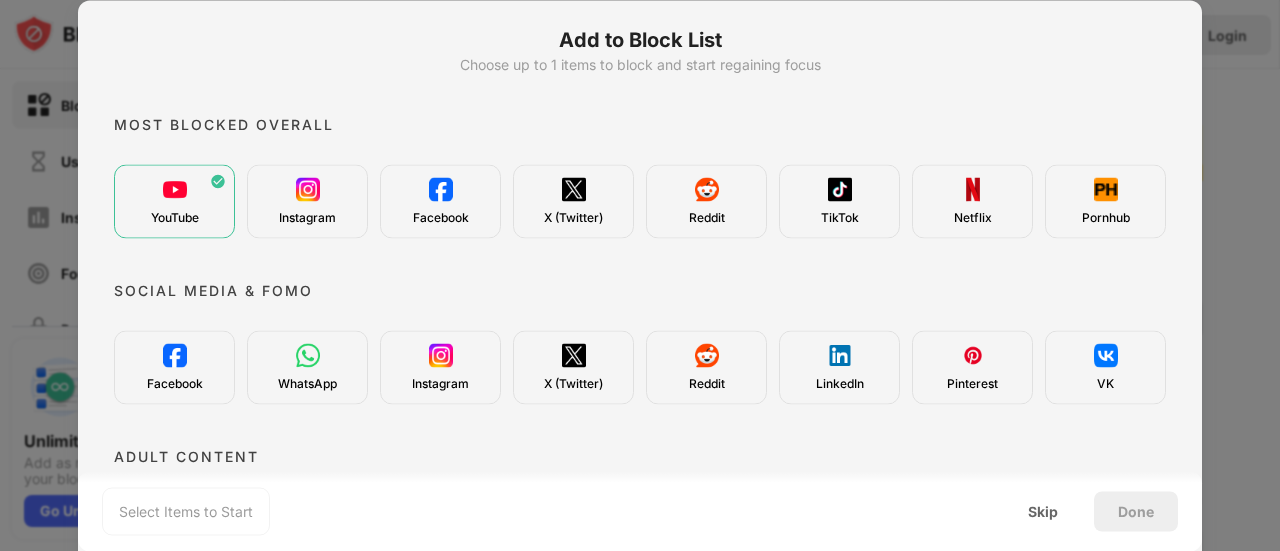 drag, startPoint x: 218, startPoint y: 182, endPoint x: 178, endPoint y: 197, distance: 42.72002 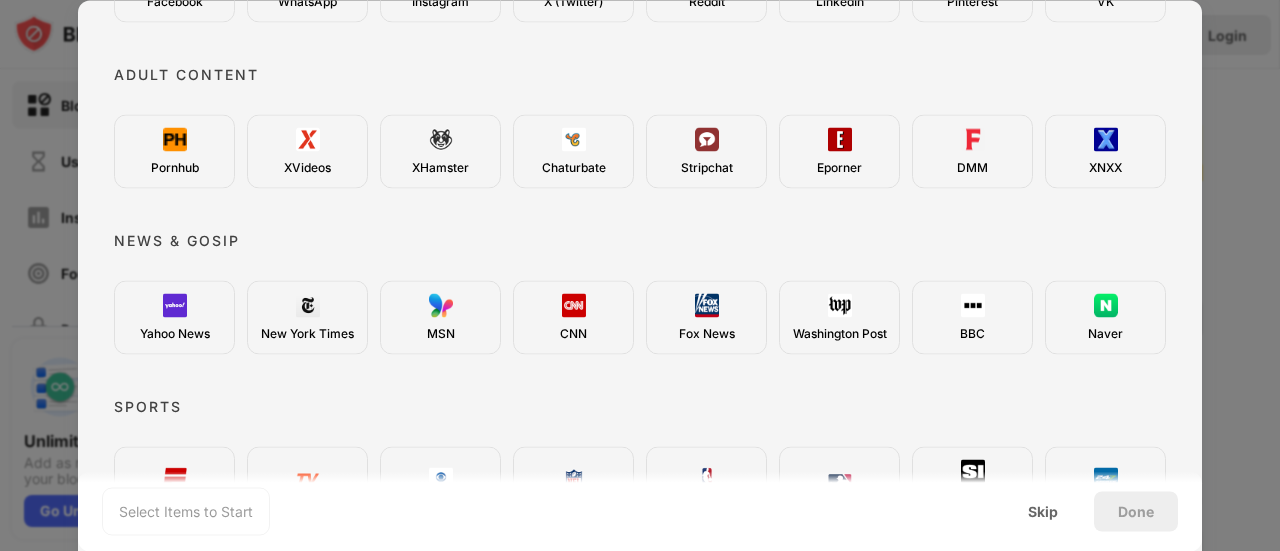 scroll, scrollTop: 0, scrollLeft: 0, axis: both 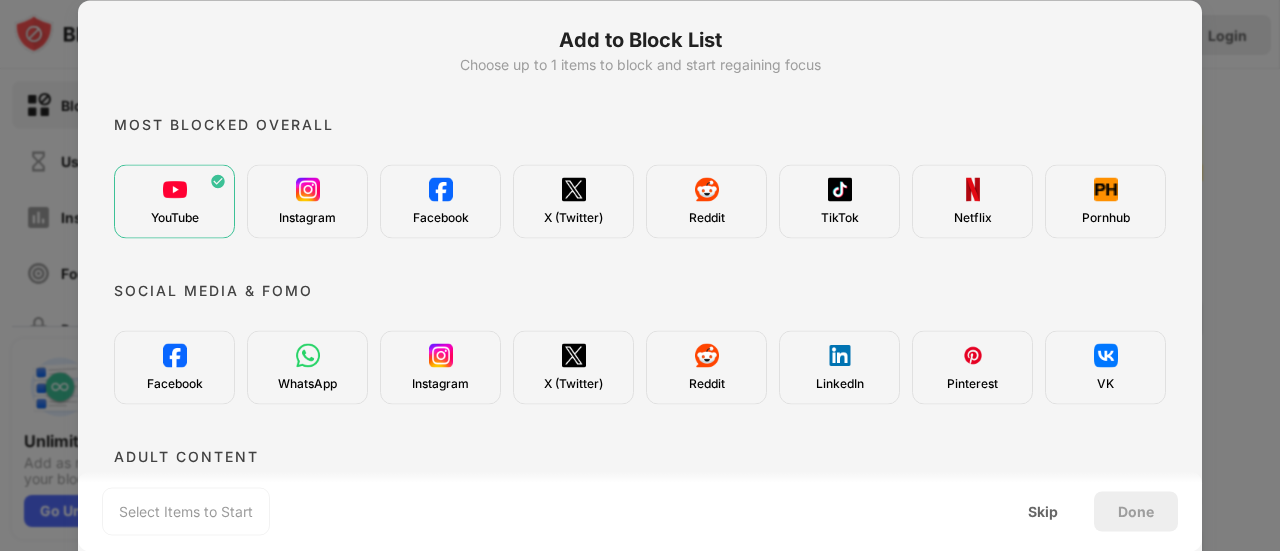 click on "Add to Block List" at bounding box center [640, 39] 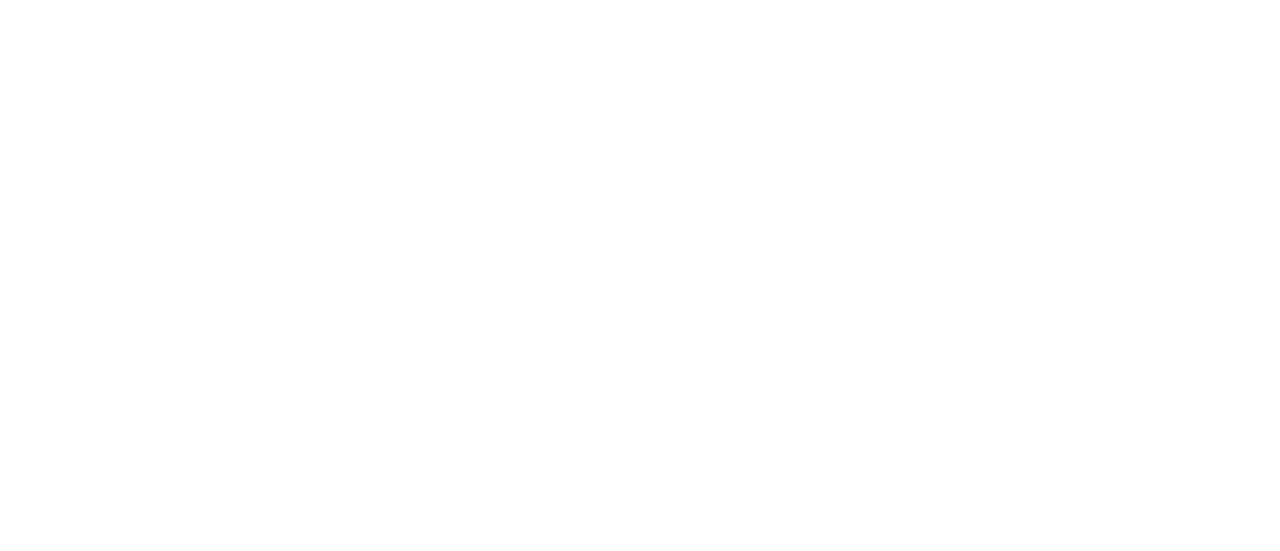 scroll, scrollTop: 0, scrollLeft: 0, axis: both 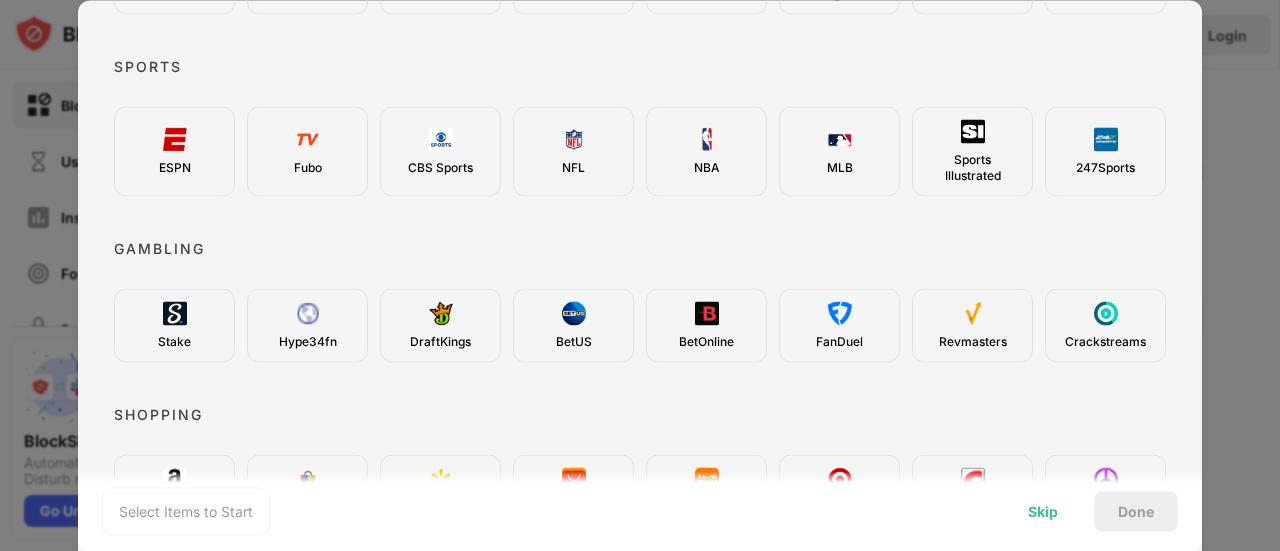 click on "Skip" at bounding box center (1043, 511) 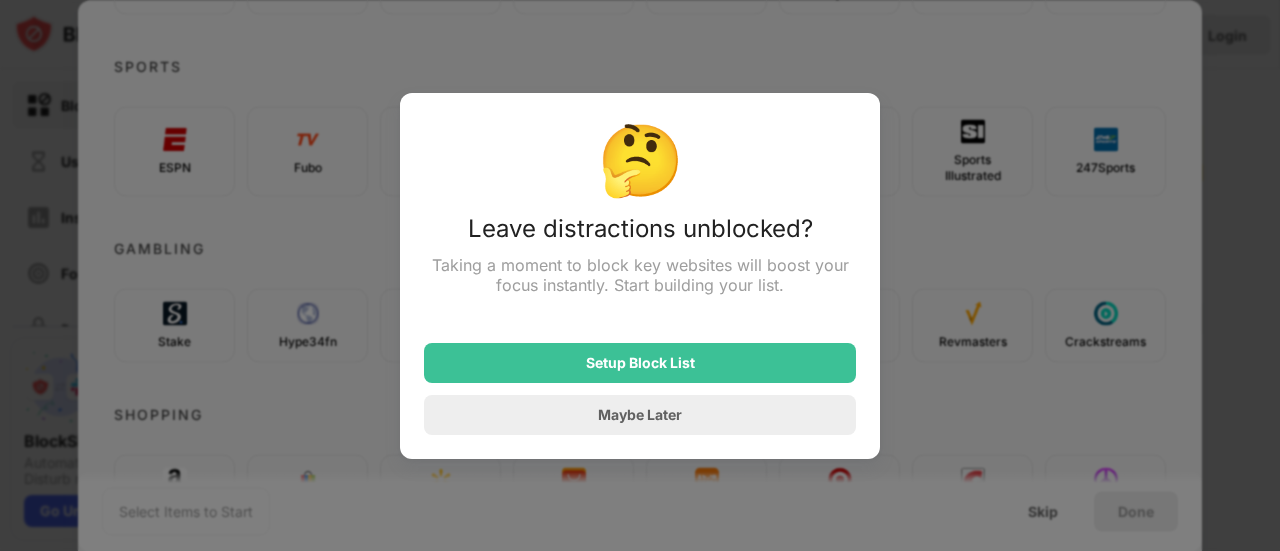 scroll, scrollTop: 0, scrollLeft: 0, axis: both 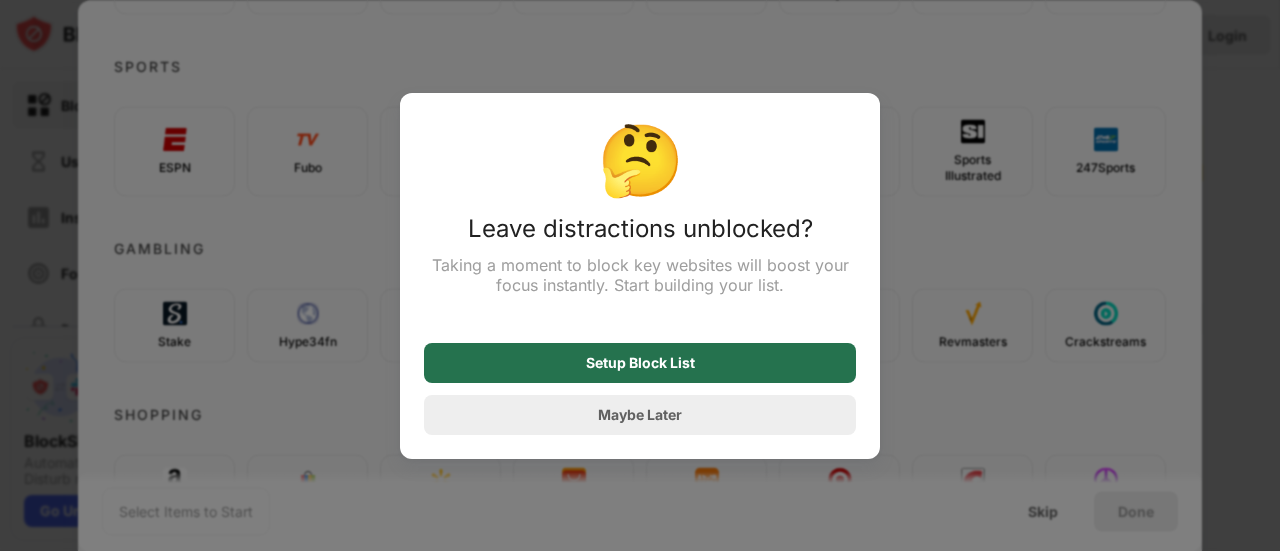 click on "Setup Block List" at bounding box center (640, 363) 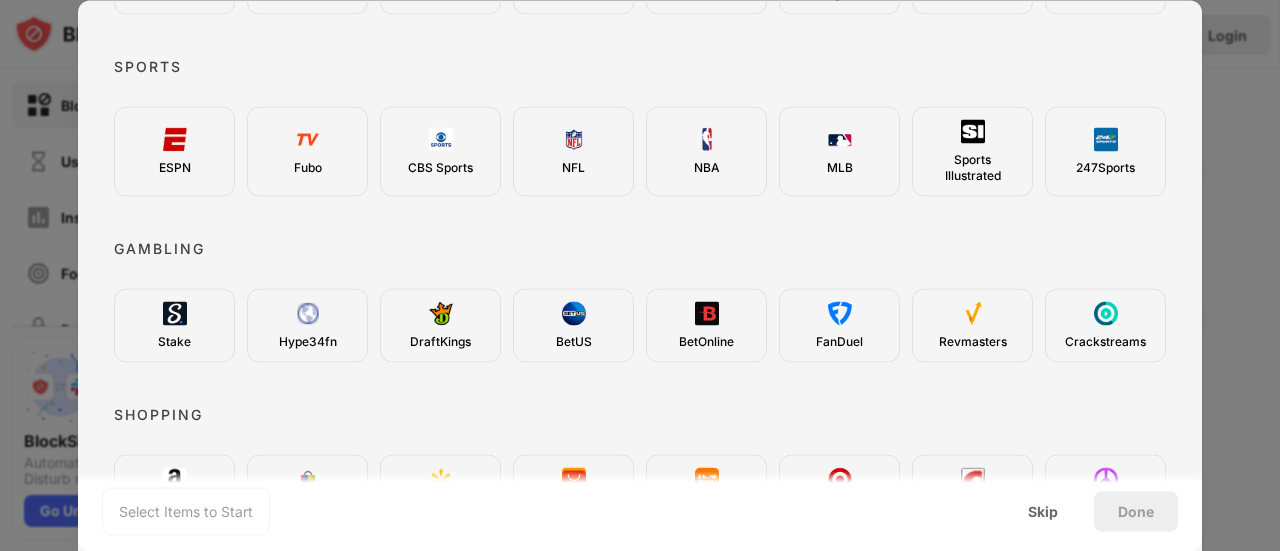 scroll, scrollTop: 0, scrollLeft: 0, axis: both 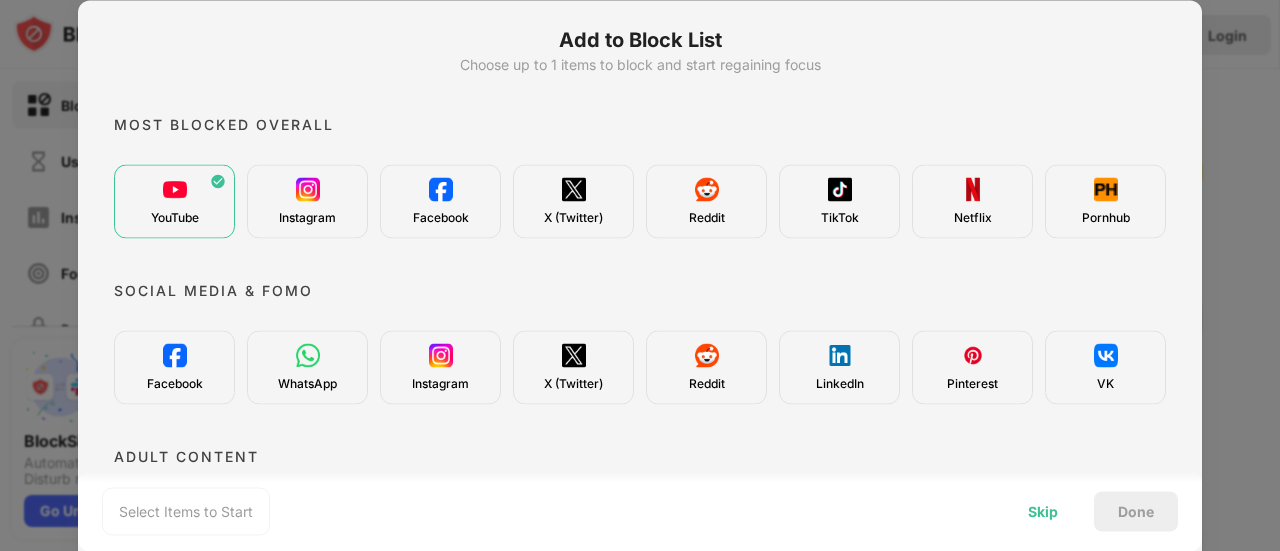 click on "Skip" at bounding box center (1043, 511) 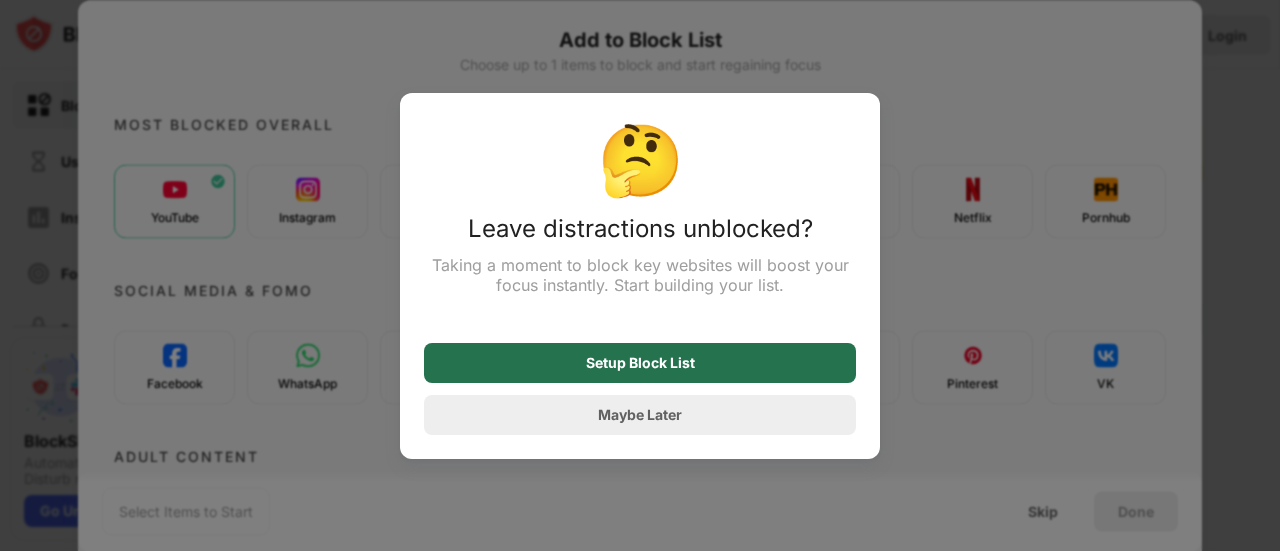 click on "Setup Block List" at bounding box center (640, 363) 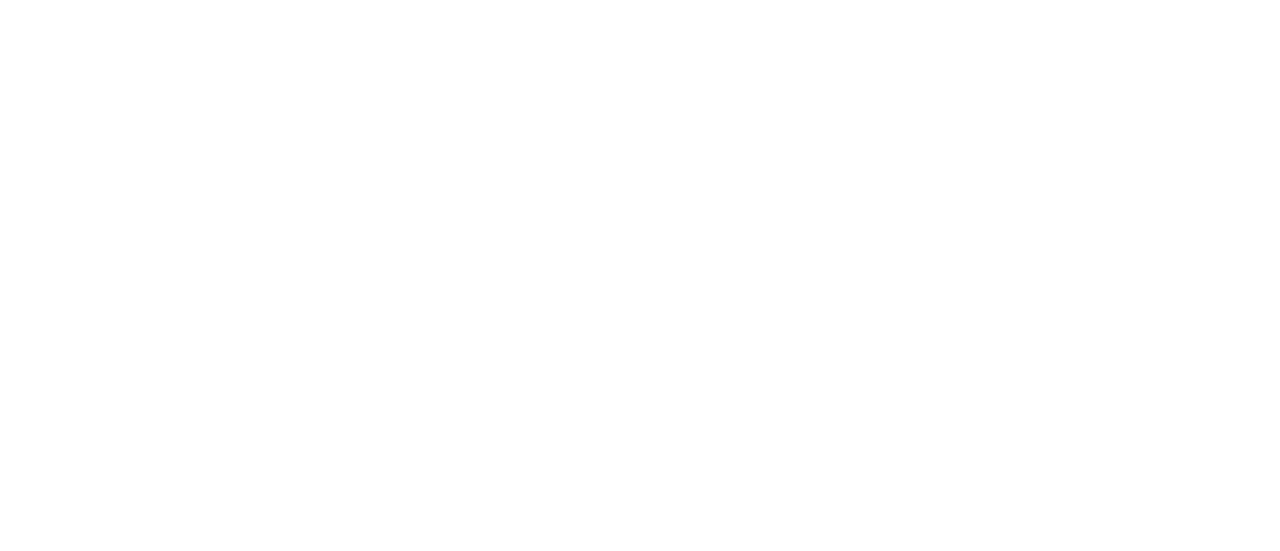 scroll, scrollTop: 0, scrollLeft: 0, axis: both 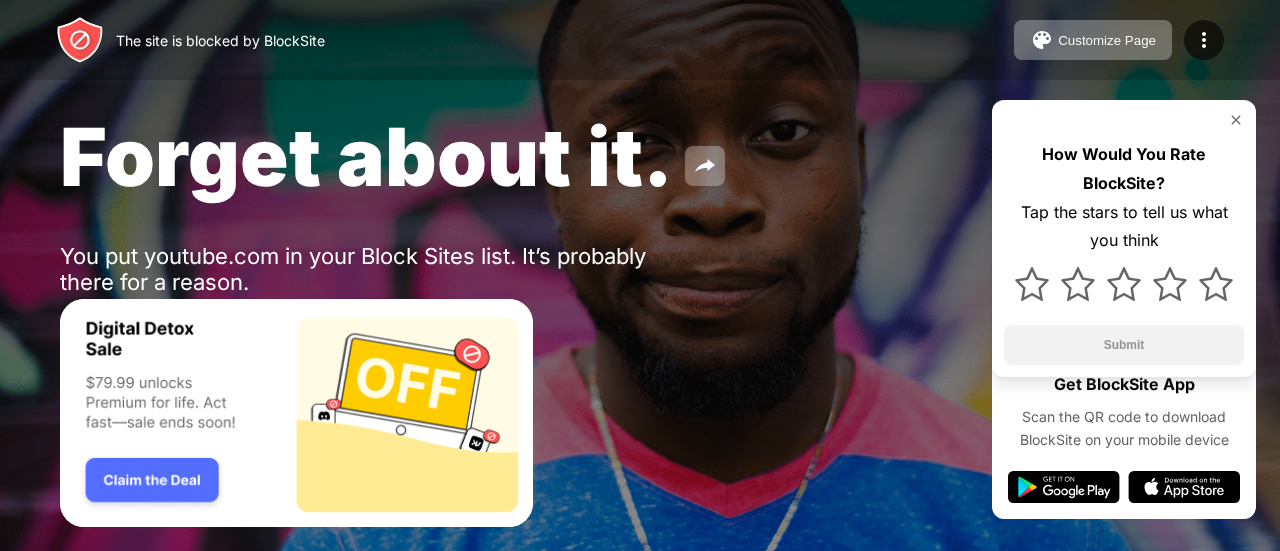 click at bounding box center [1236, 120] 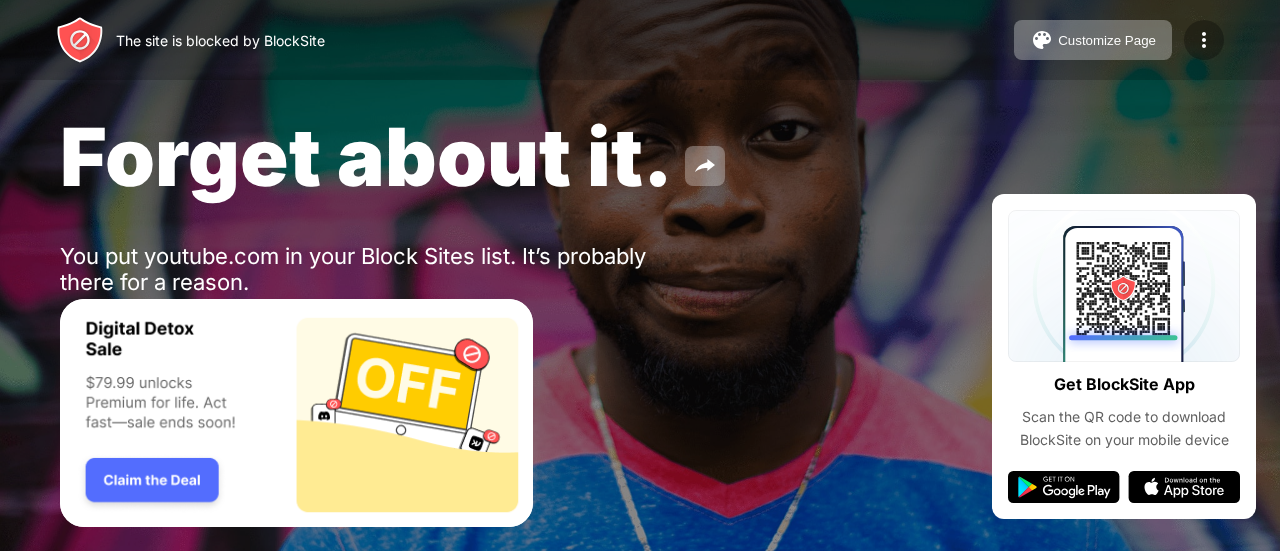 click at bounding box center [1204, 40] 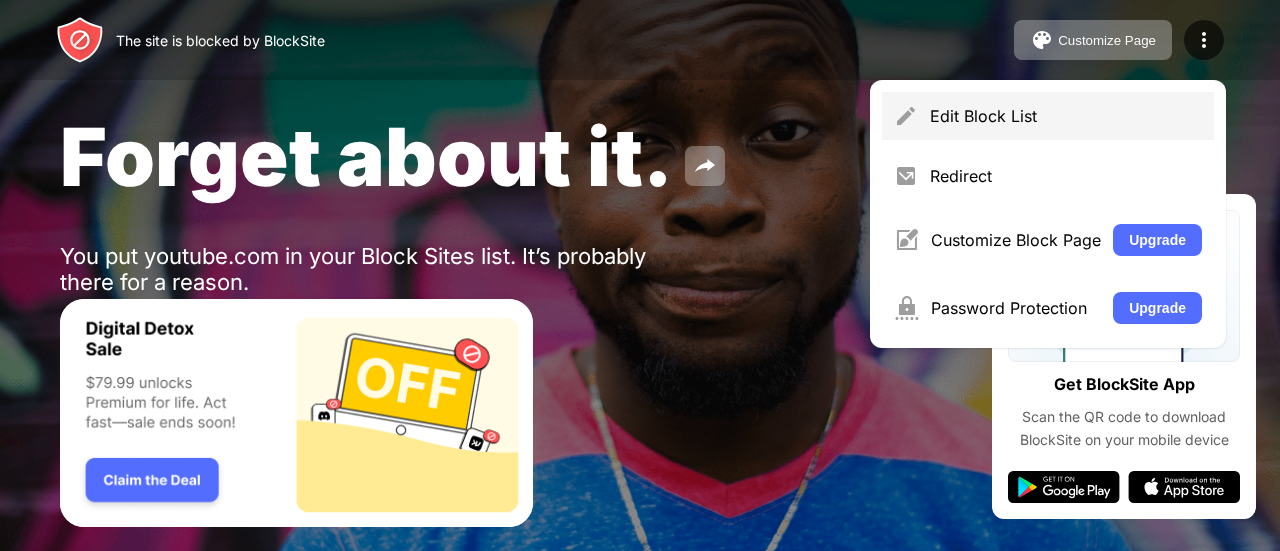 click on "Edit Block List" at bounding box center (1066, 116) 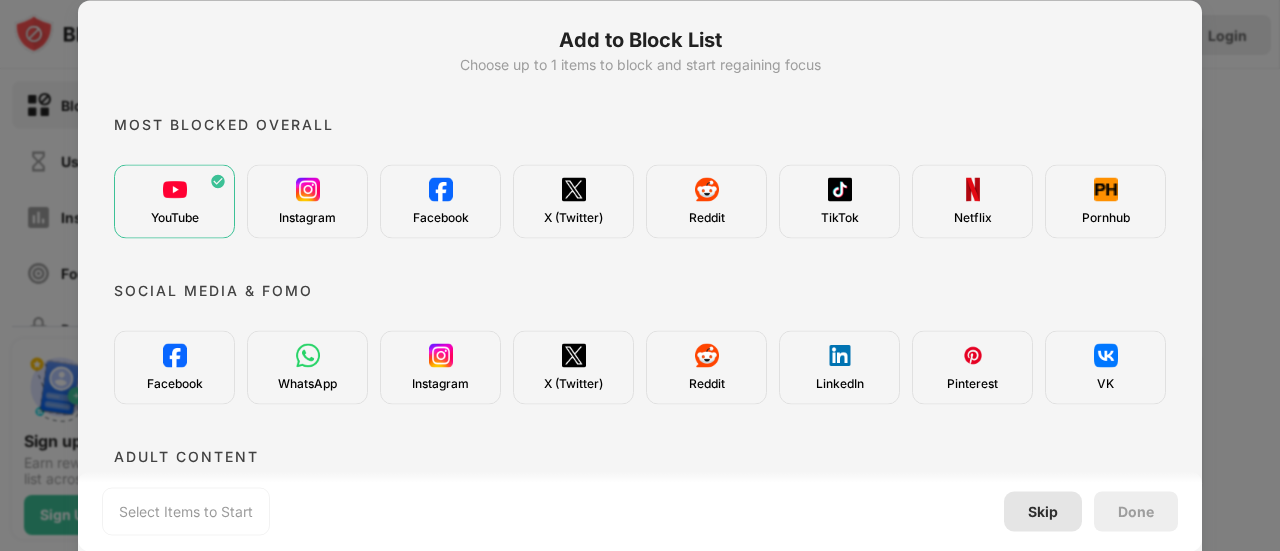 click on "Skip" at bounding box center (1043, 511) 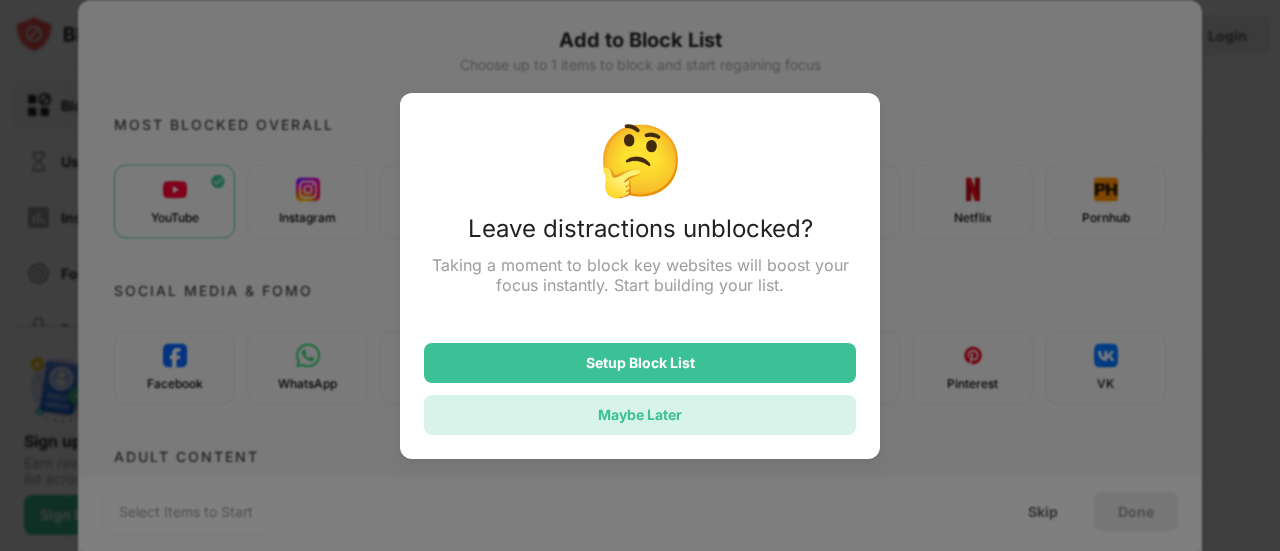 click on "Maybe Later" at bounding box center [640, 414] 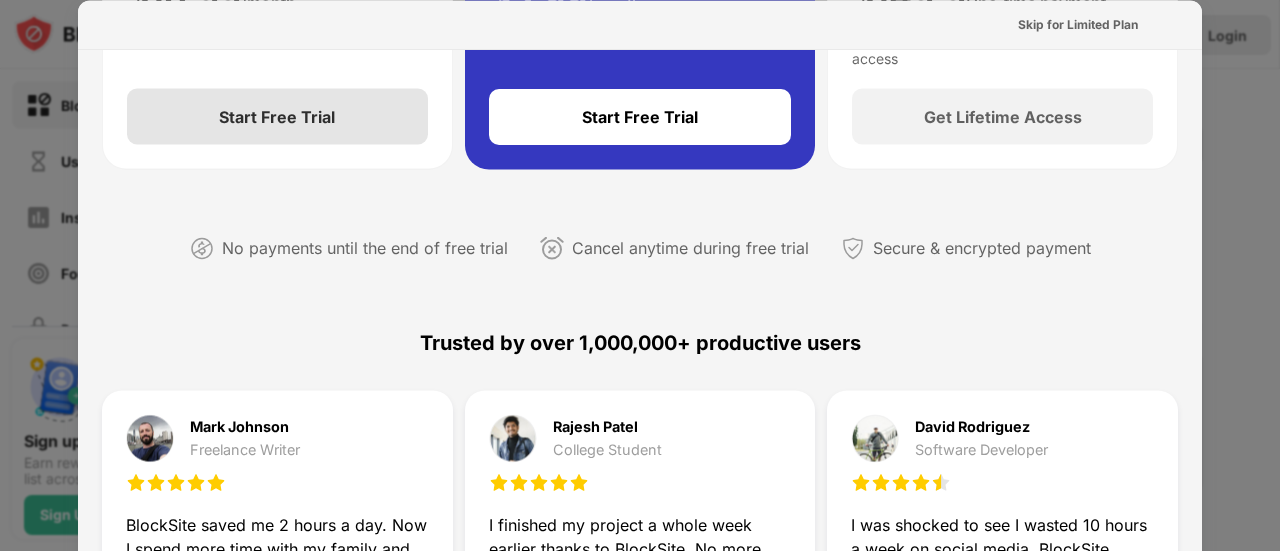 scroll, scrollTop: 0, scrollLeft: 0, axis: both 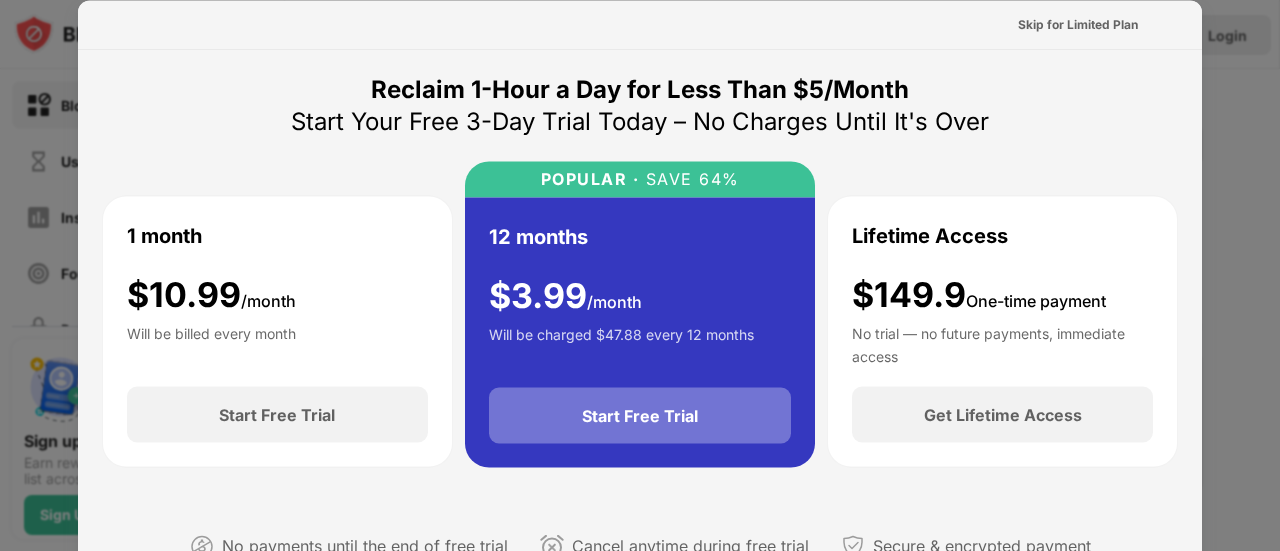click on "Start Free Trial" at bounding box center [640, 416] 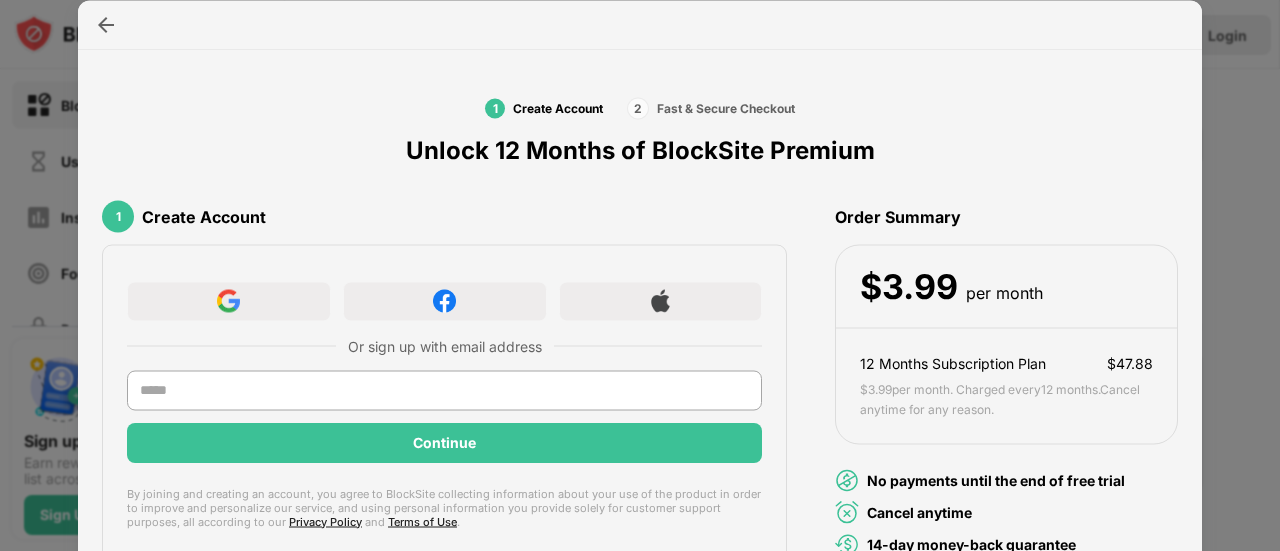 scroll, scrollTop: 67, scrollLeft: 0, axis: vertical 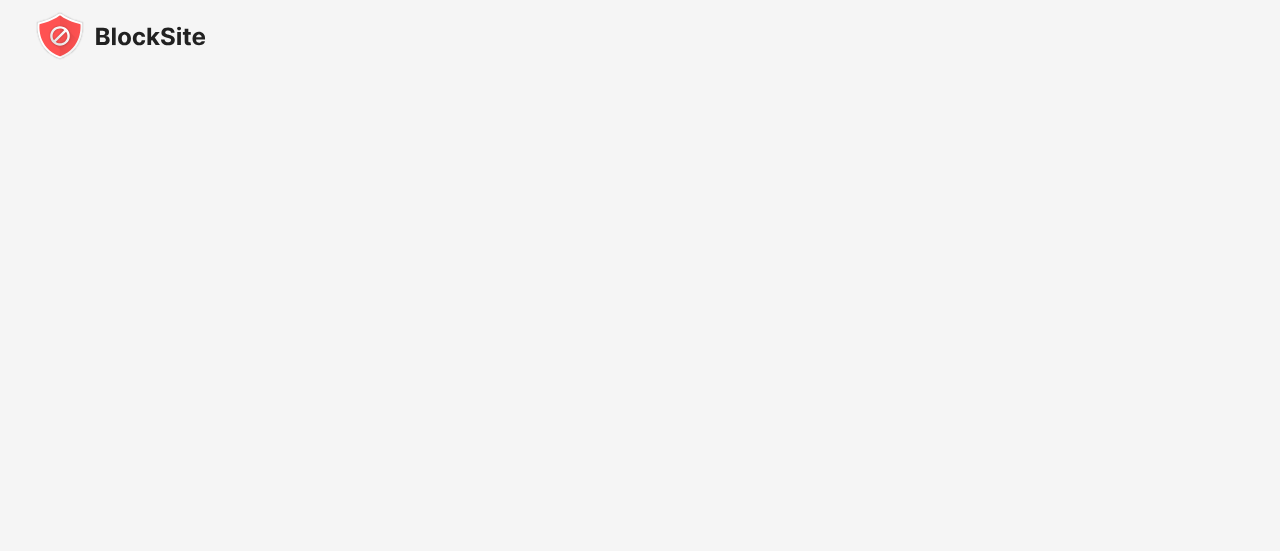 click at bounding box center [640, 36] 